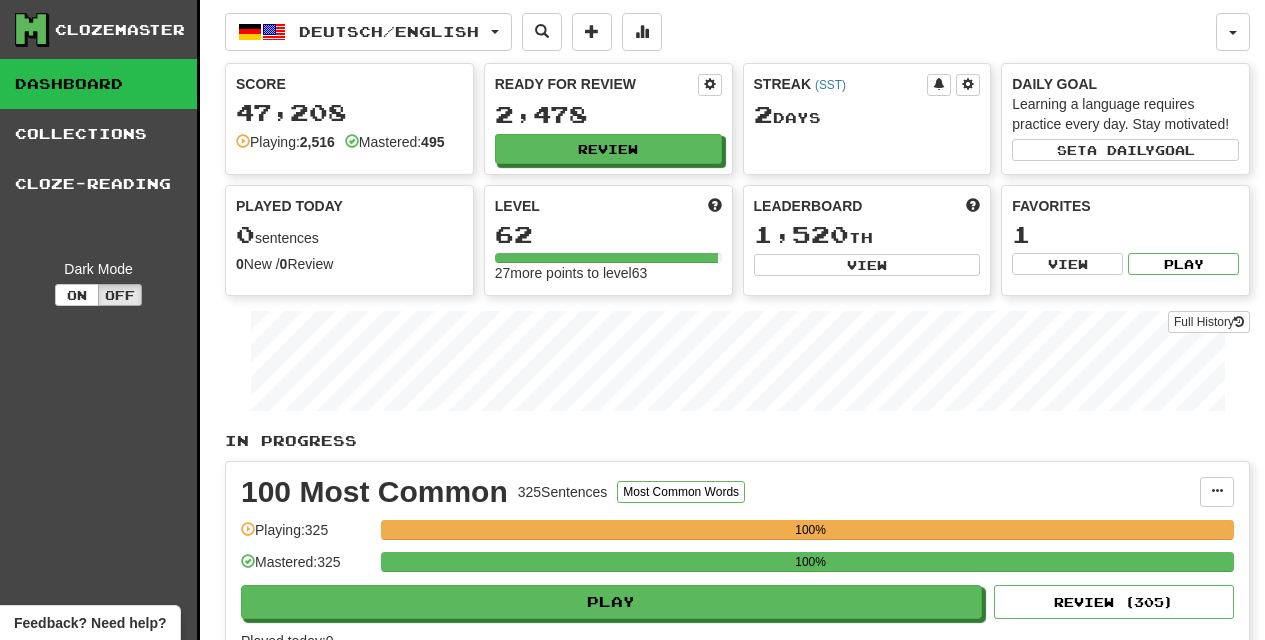 scroll, scrollTop: 0, scrollLeft: 0, axis: both 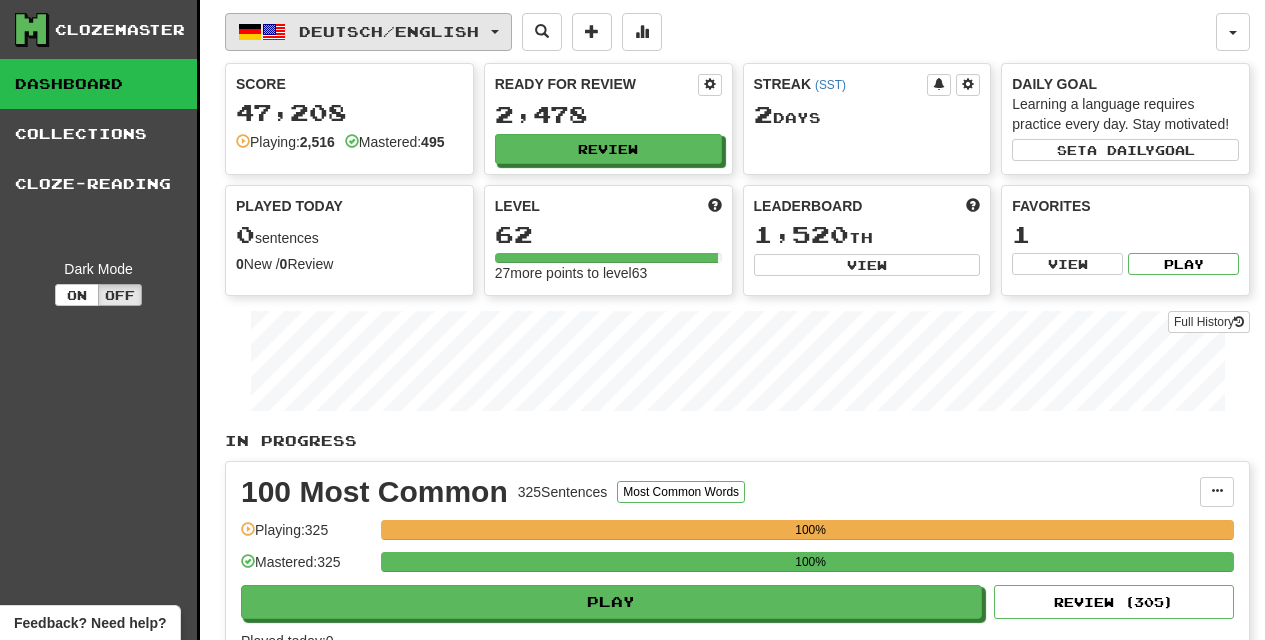 click at bounding box center [495, 32] 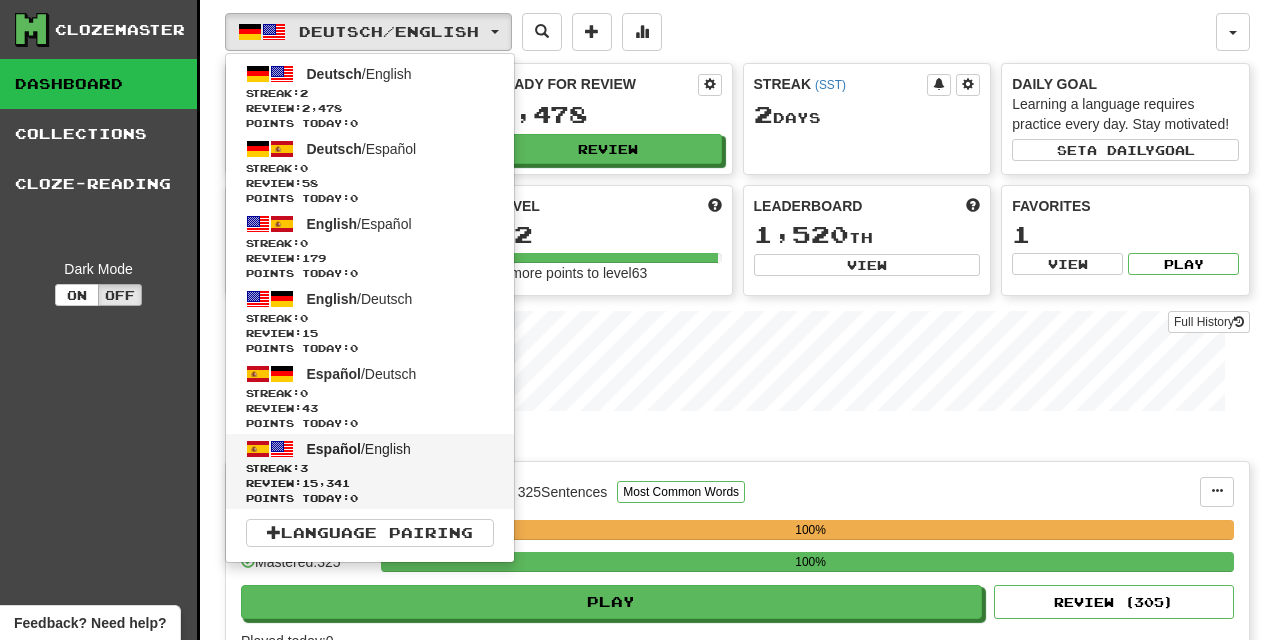 click on "Streak:  3" at bounding box center (370, 468) 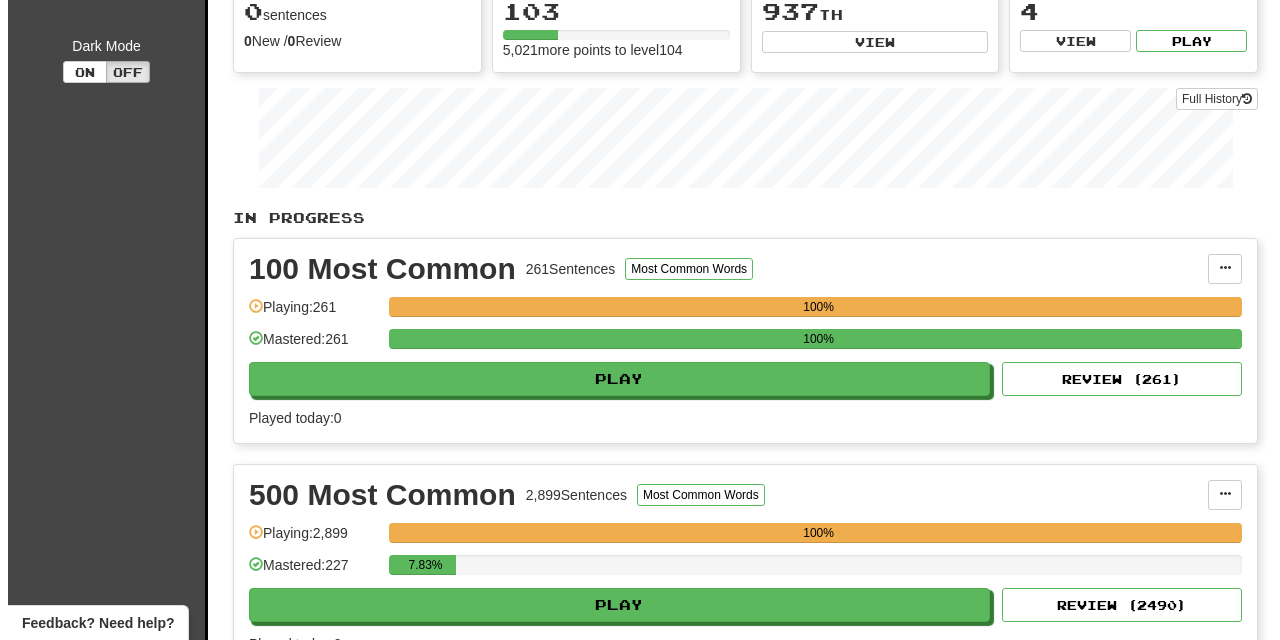 scroll, scrollTop: 341, scrollLeft: 0, axis: vertical 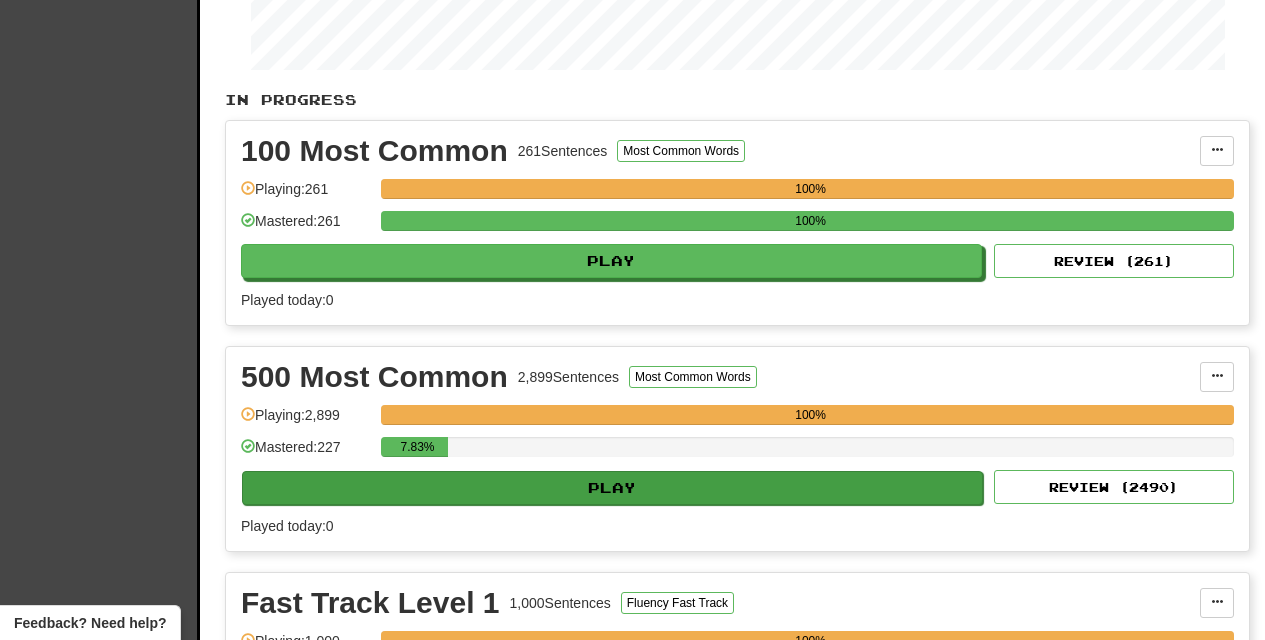 click on "Play" at bounding box center (612, 488) 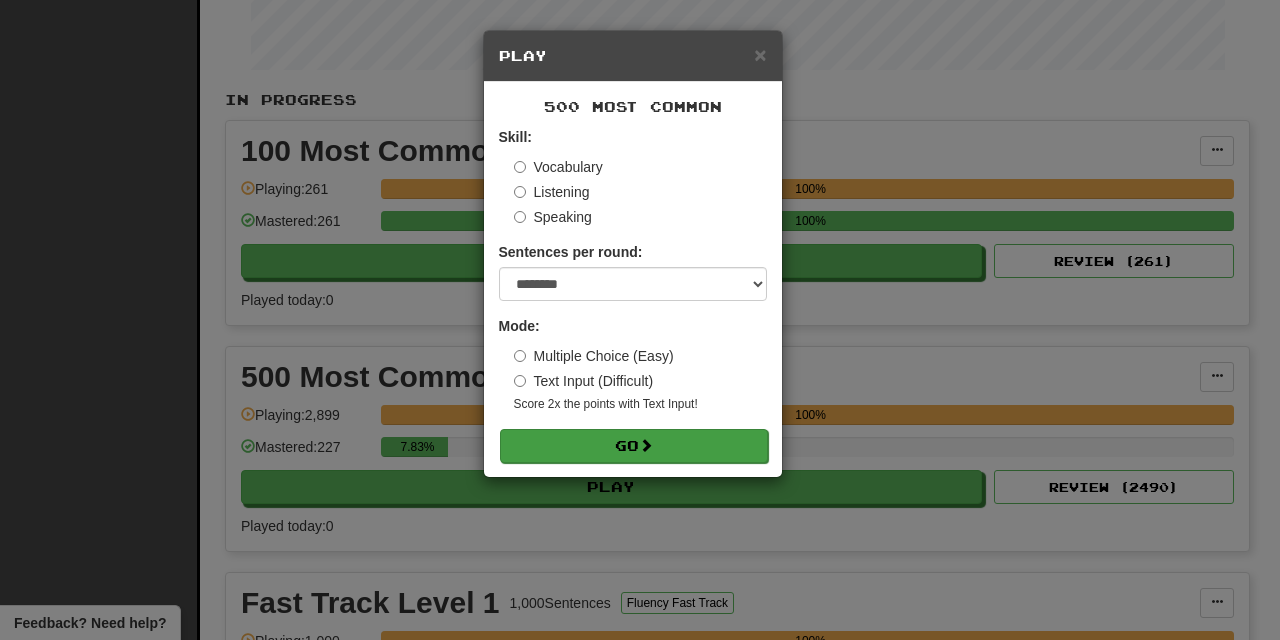 click on "Go" at bounding box center [634, 446] 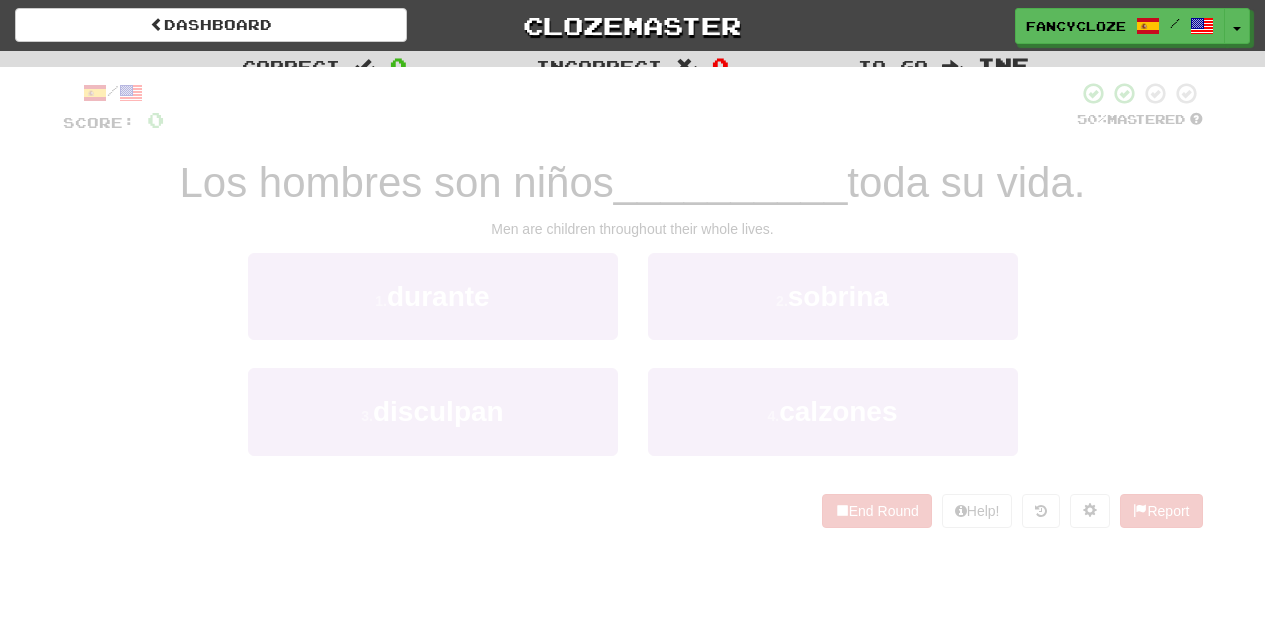 scroll, scrollTop: 0, scrollLeft: 0, axis: both 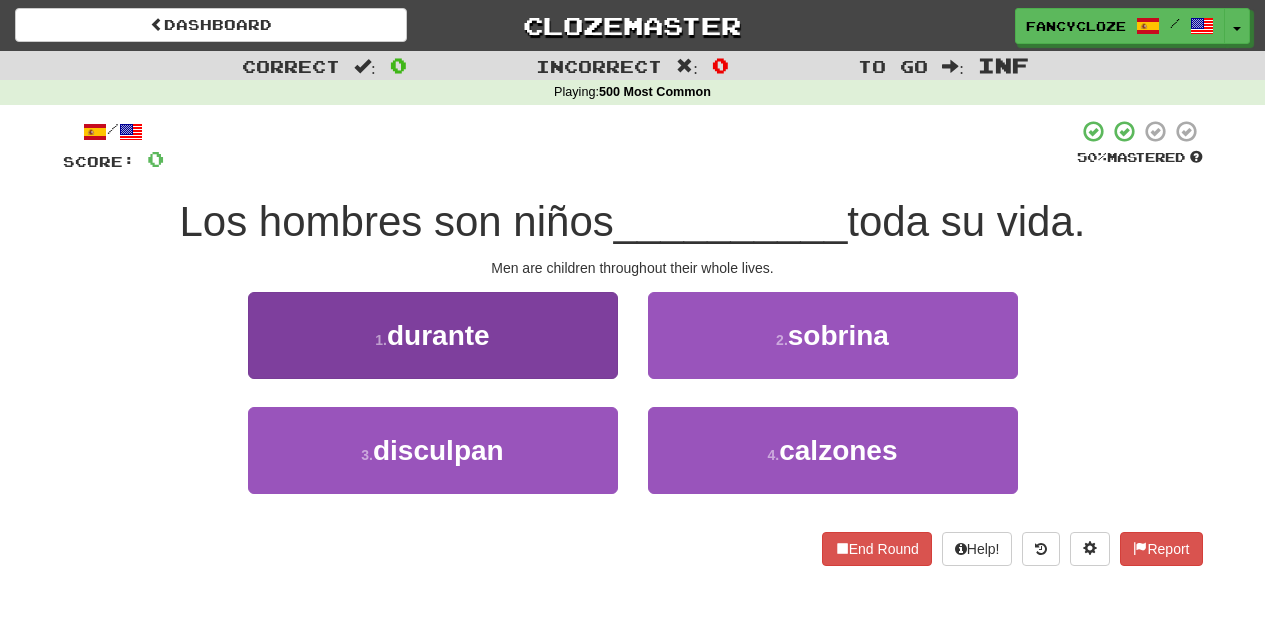 click on "durante" at bounding box center (438, 335) 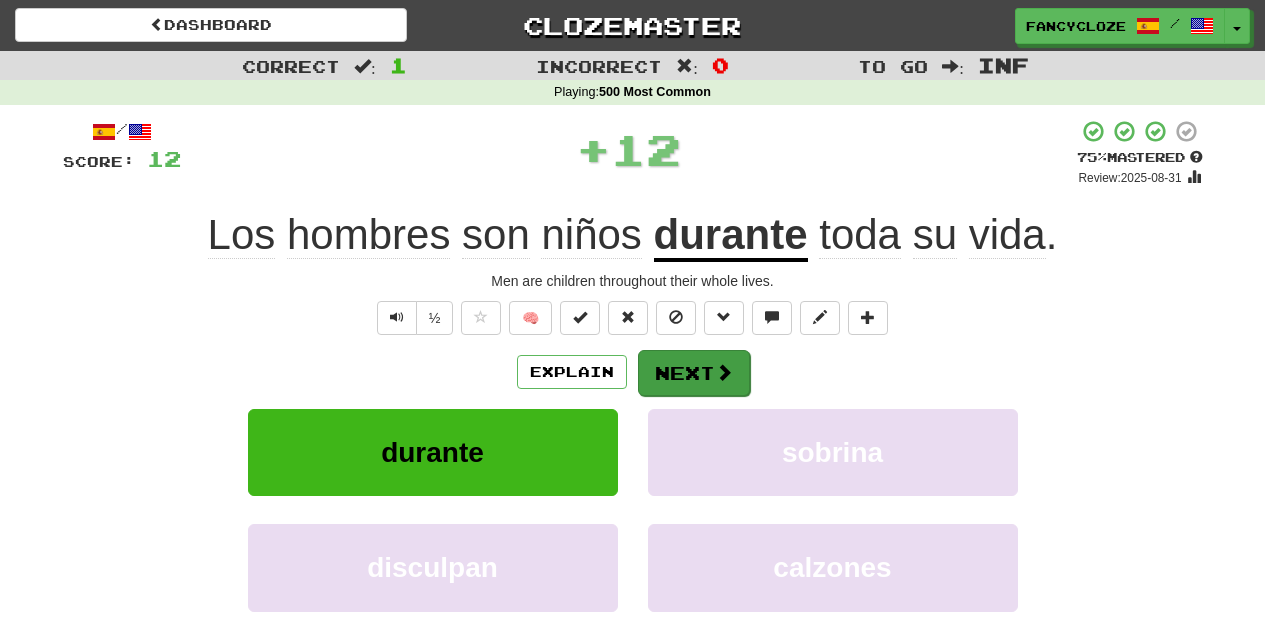 click on "Next" at bounding box center [694, 373] 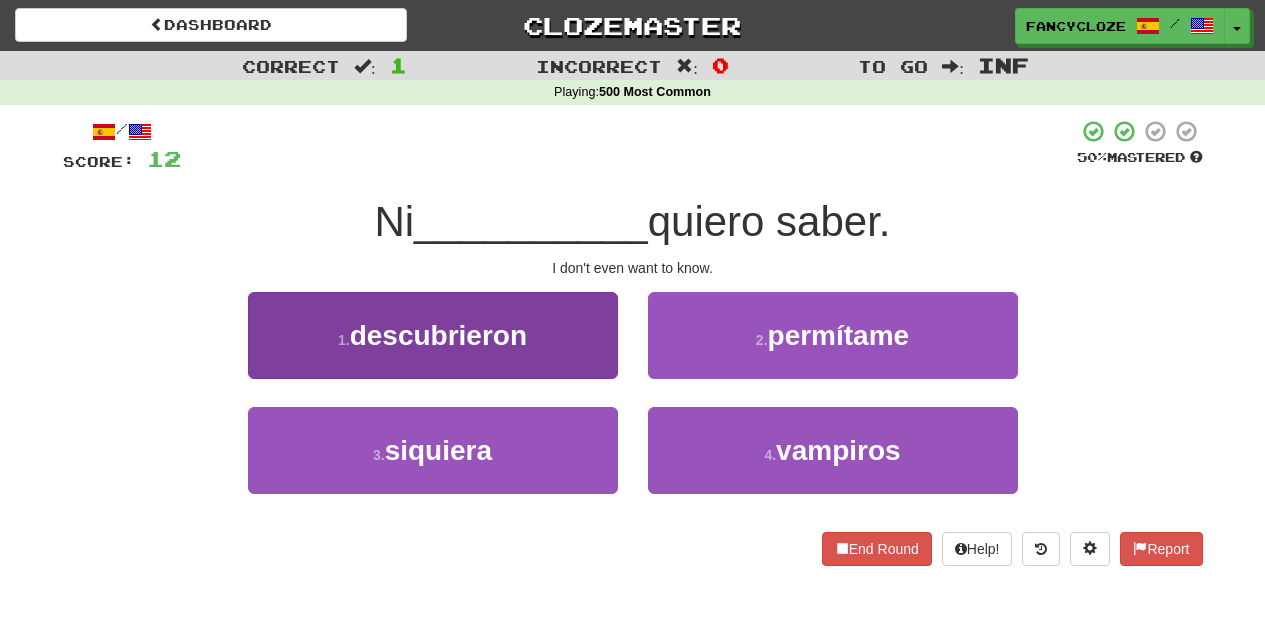click on "siquiera" at bounding box center [438, 450] 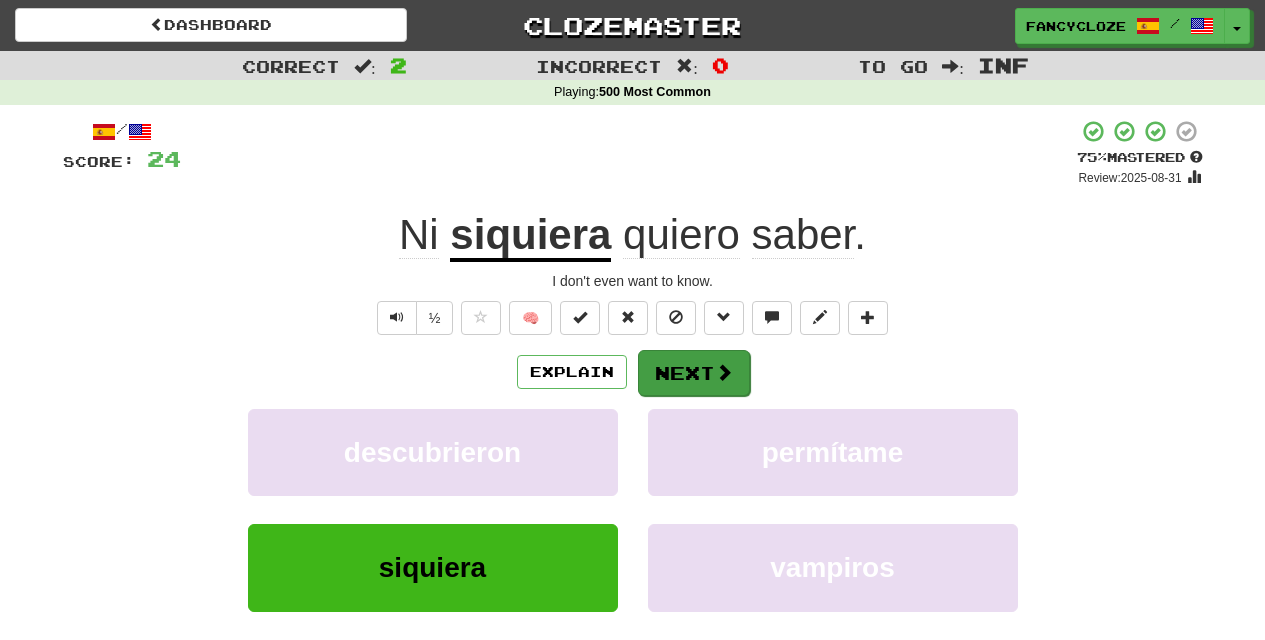 click on "Next" at bounding box center [694, 373] 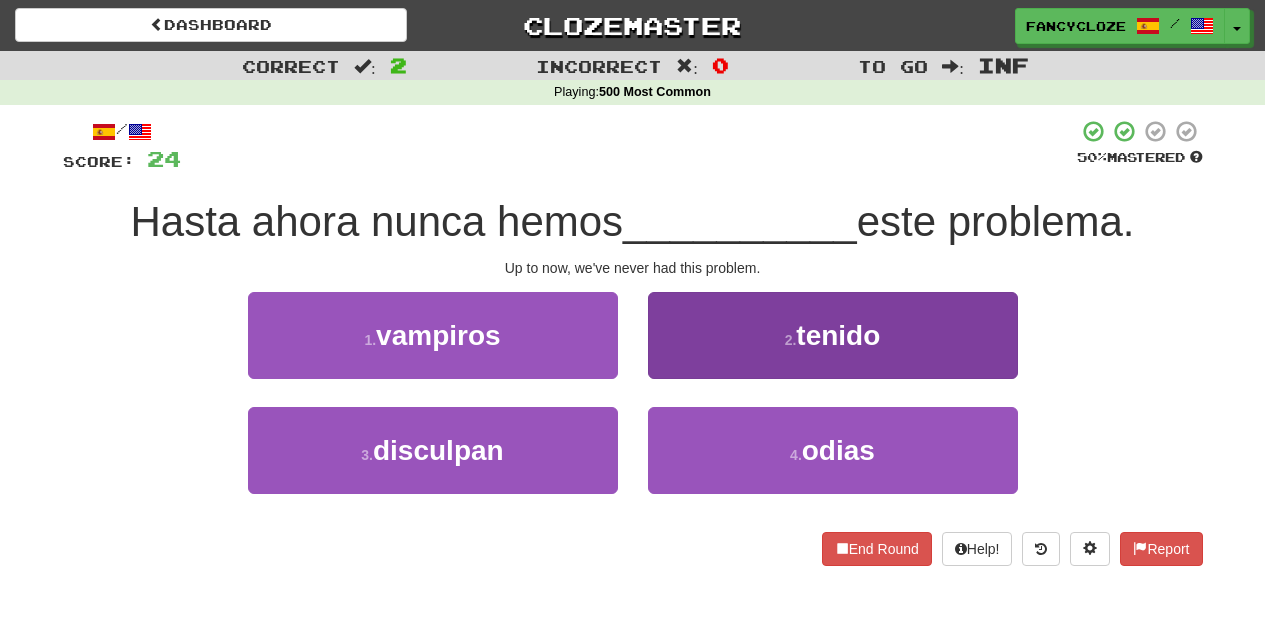 click on "2 .  tenido" at bounding box center [833, 335] 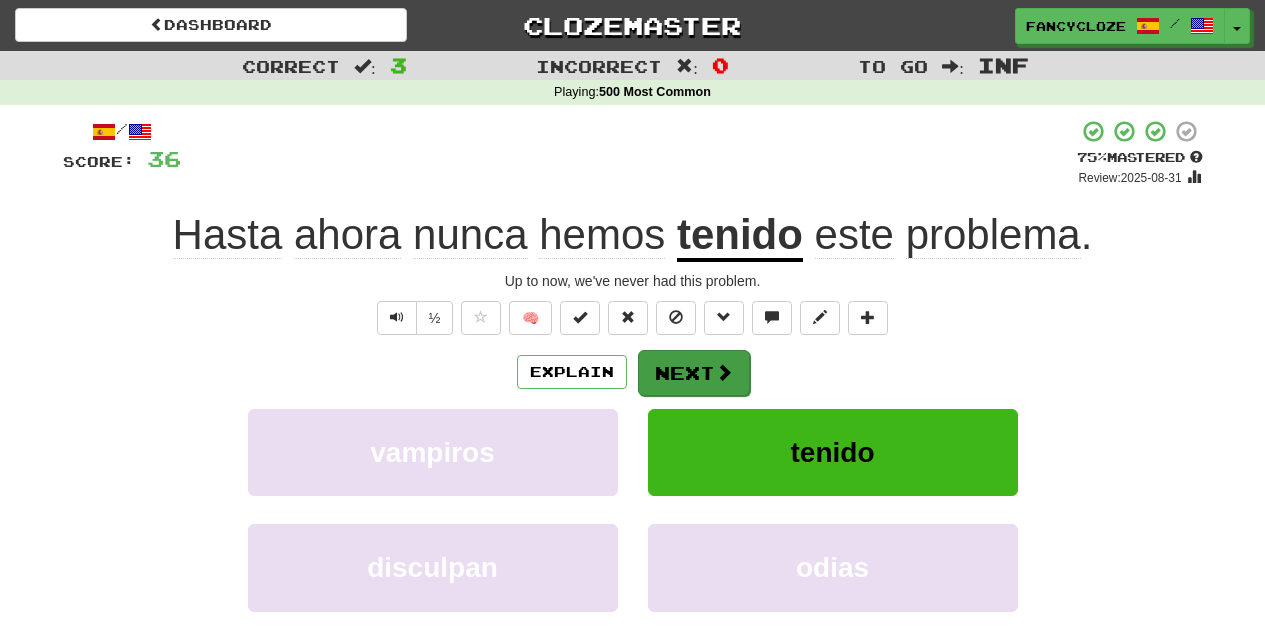 click on "Next" at bounding box center [694, 373] 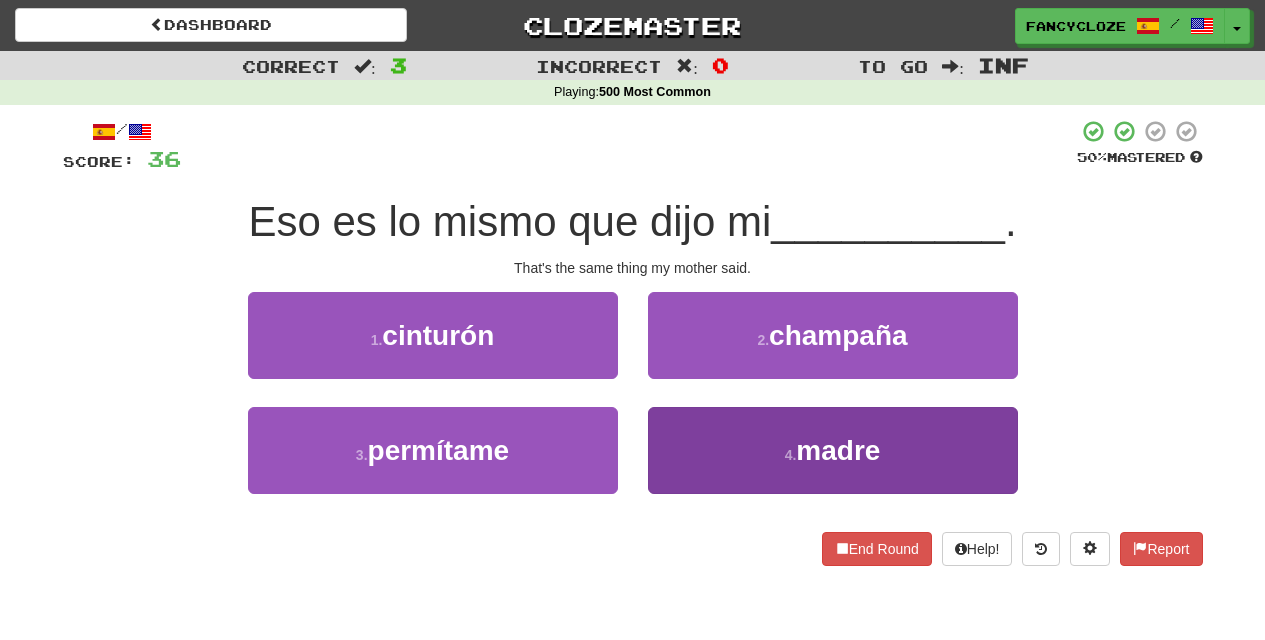 click on "4 .  madre" at bounding box center [833, 450] 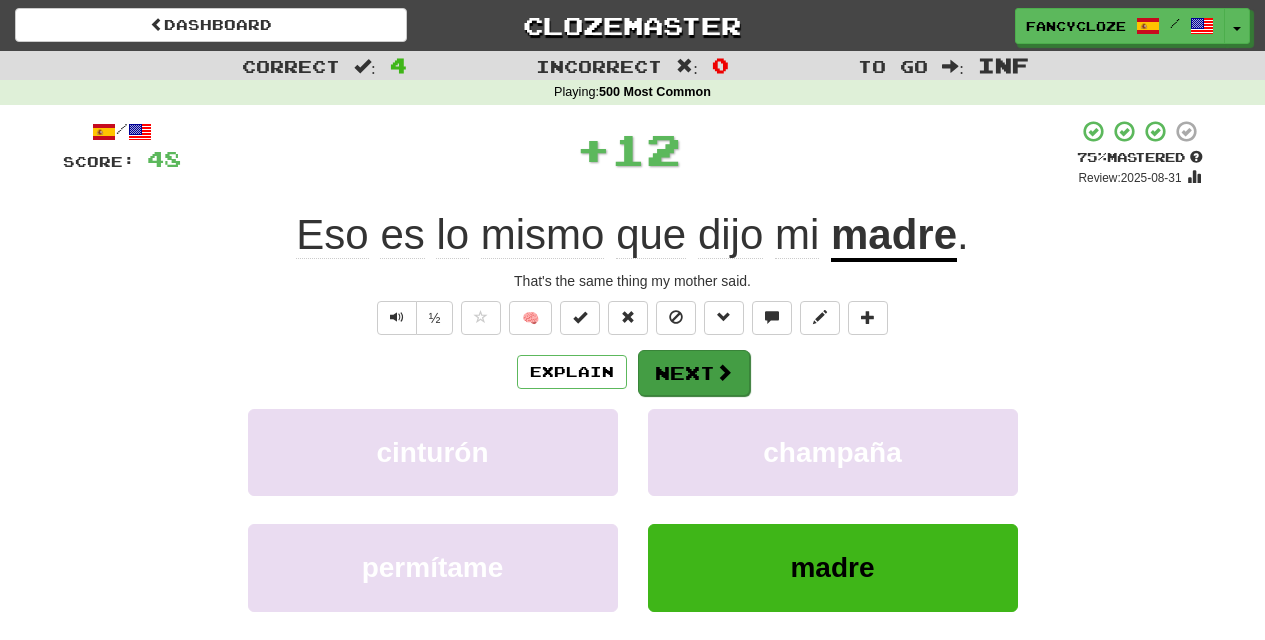 click on "Next" at bounding box center [694, 373] 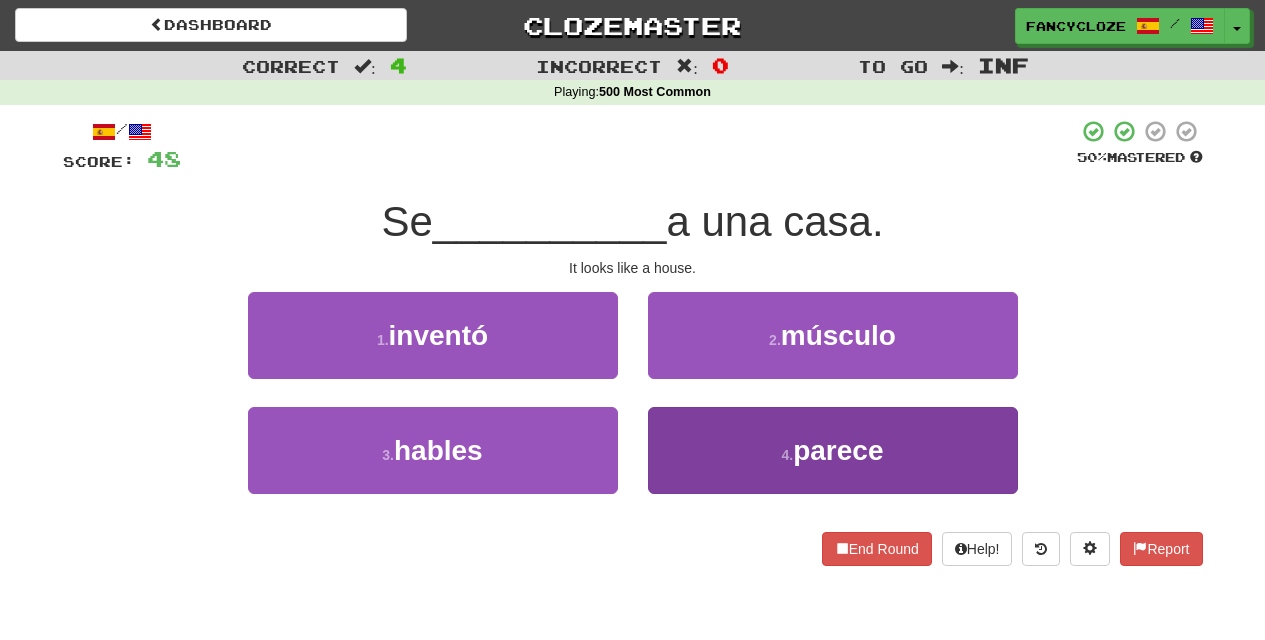 click on "4 .  parece" at bounding box center (833, 450) 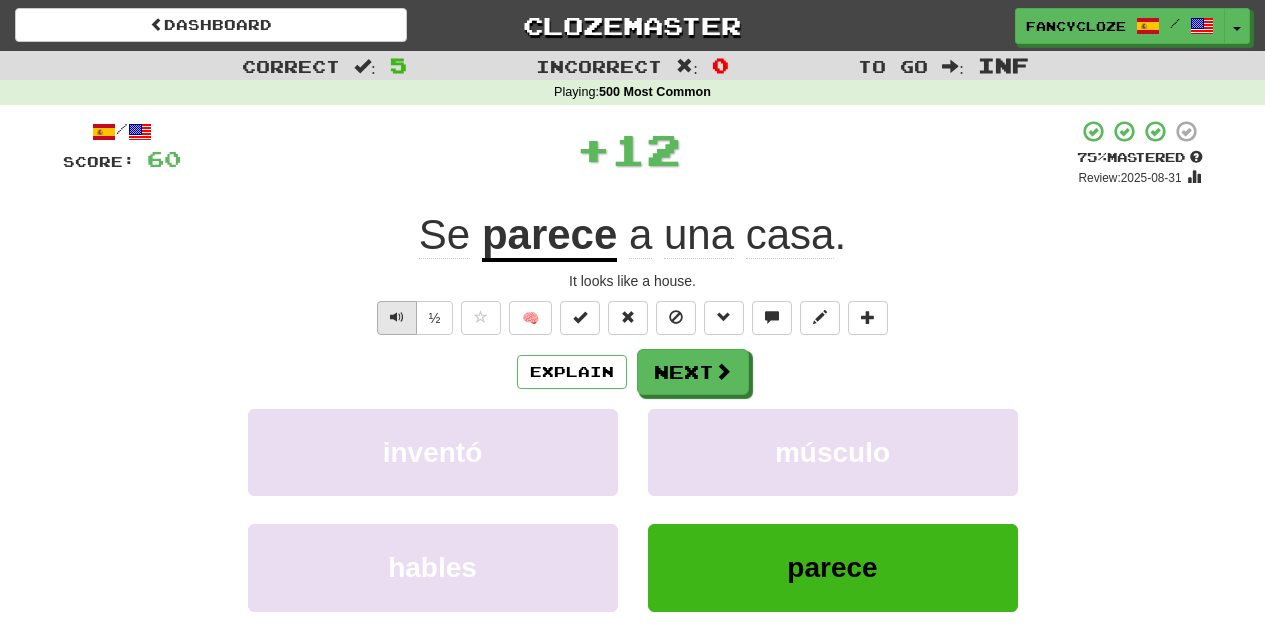 click at bounding box center (397, 318) 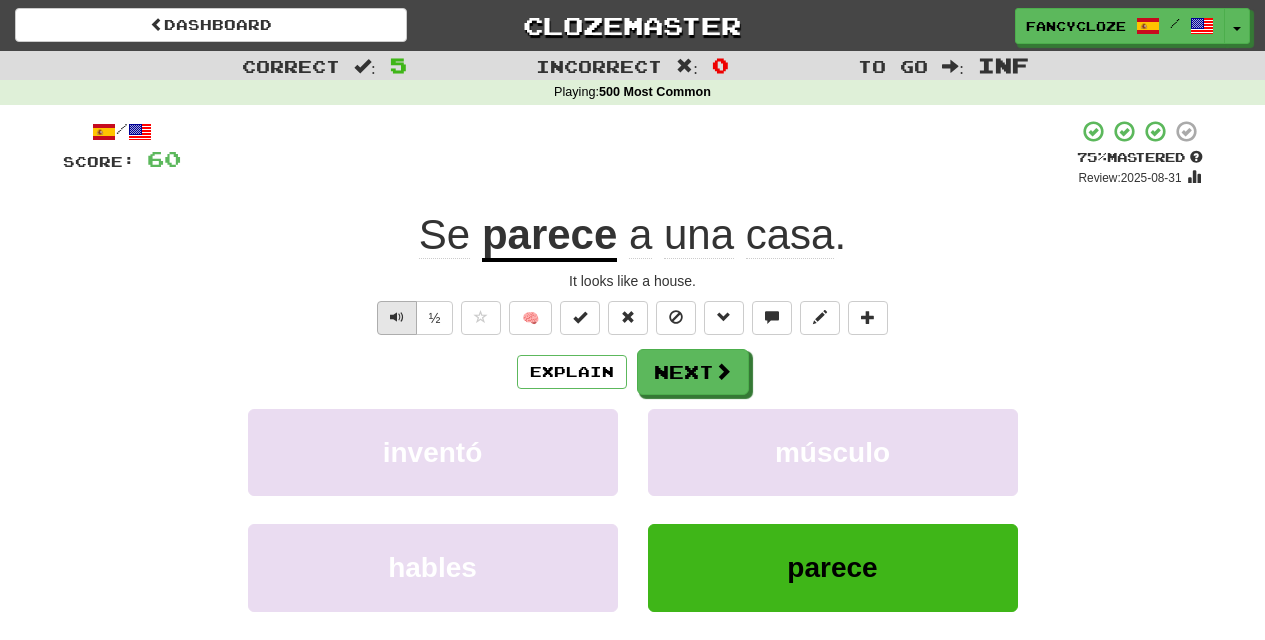 click at bounding box center [397, 318] 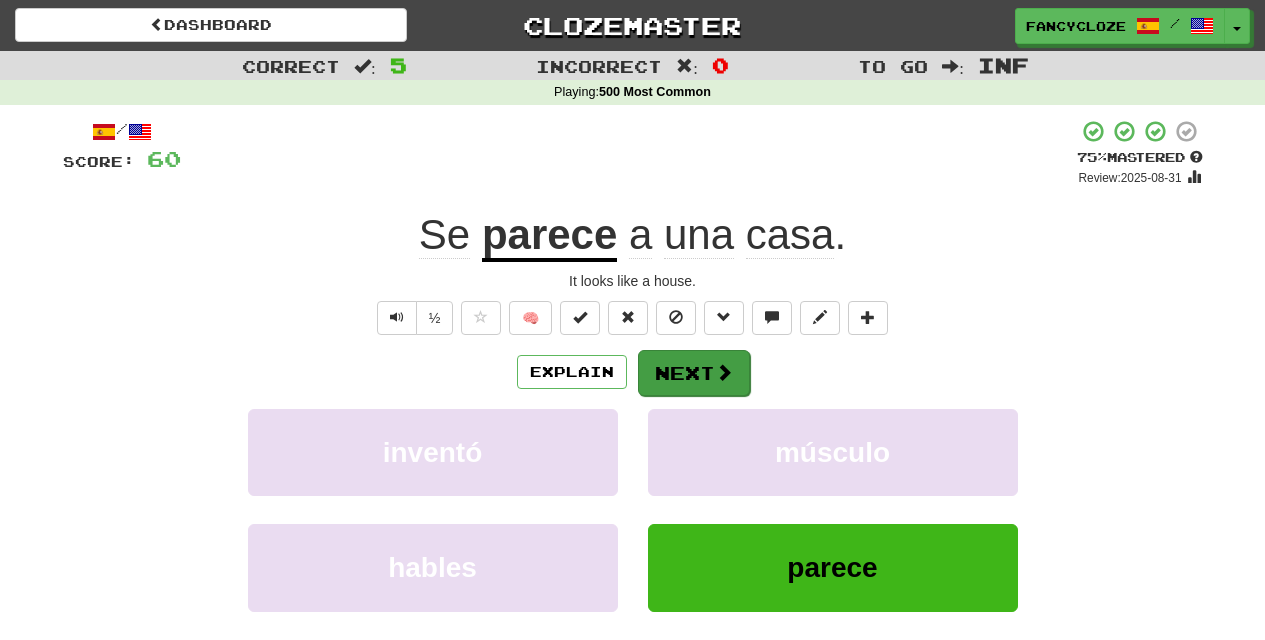click on "Next" at bounding box center (694, 373) 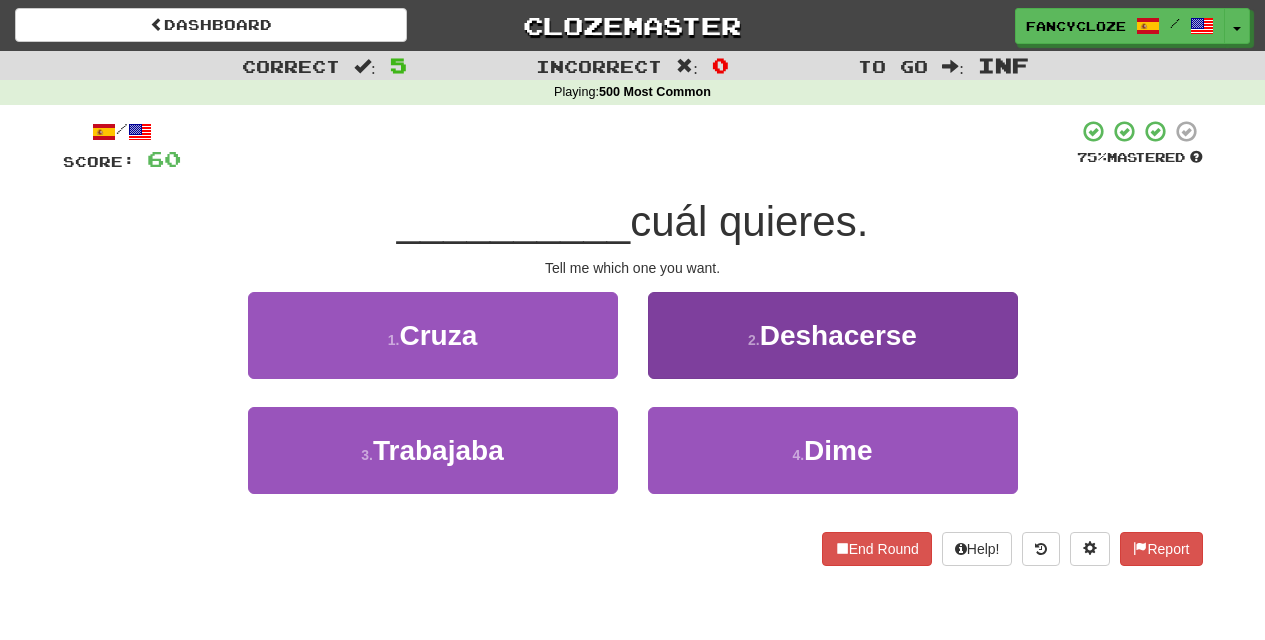 click on "Dime" at bounding box center [838, 450] 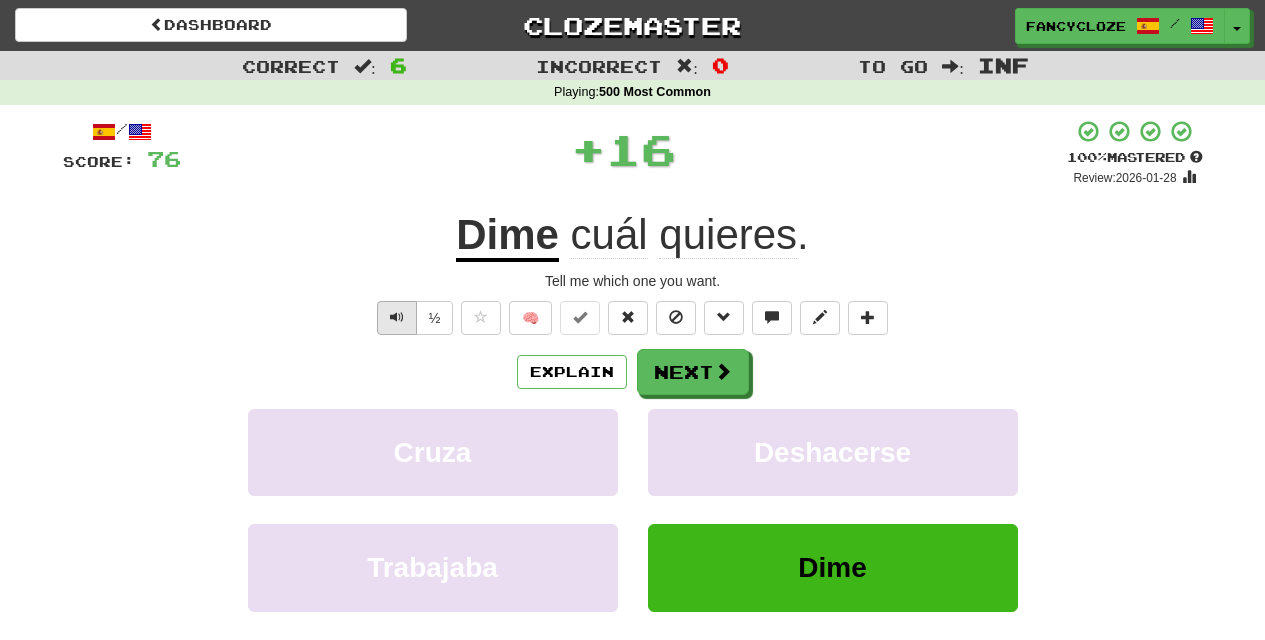 click at bounding box center (397, 317) 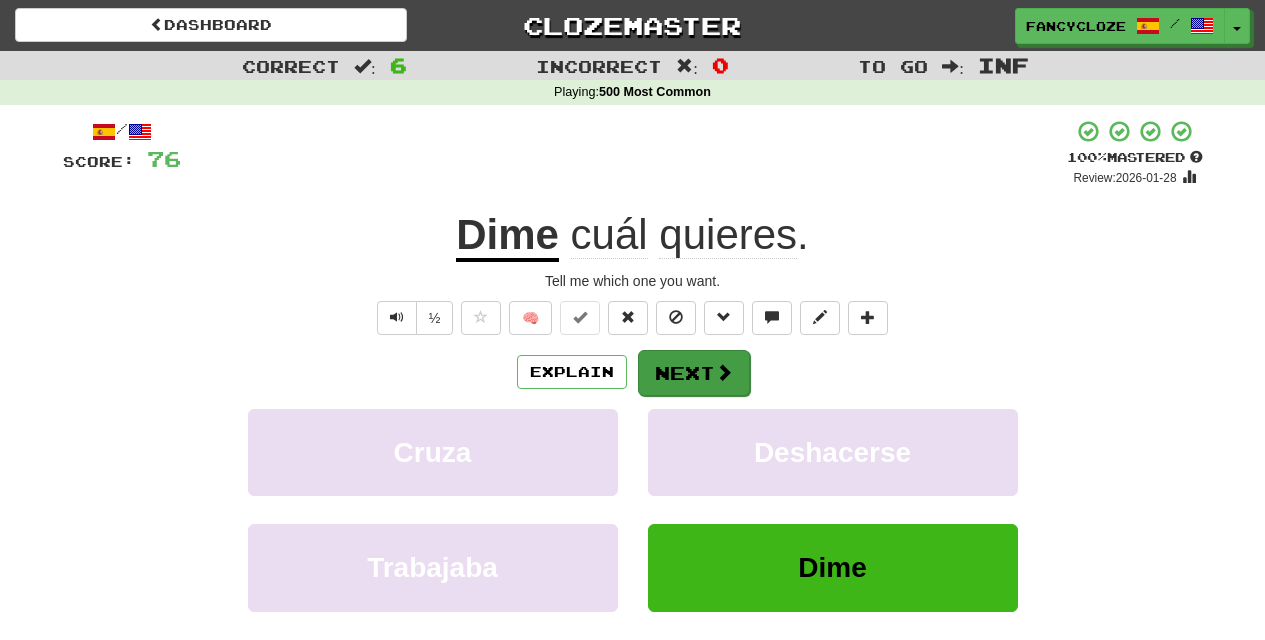 click on "Next" at bounding box center (694, 373) 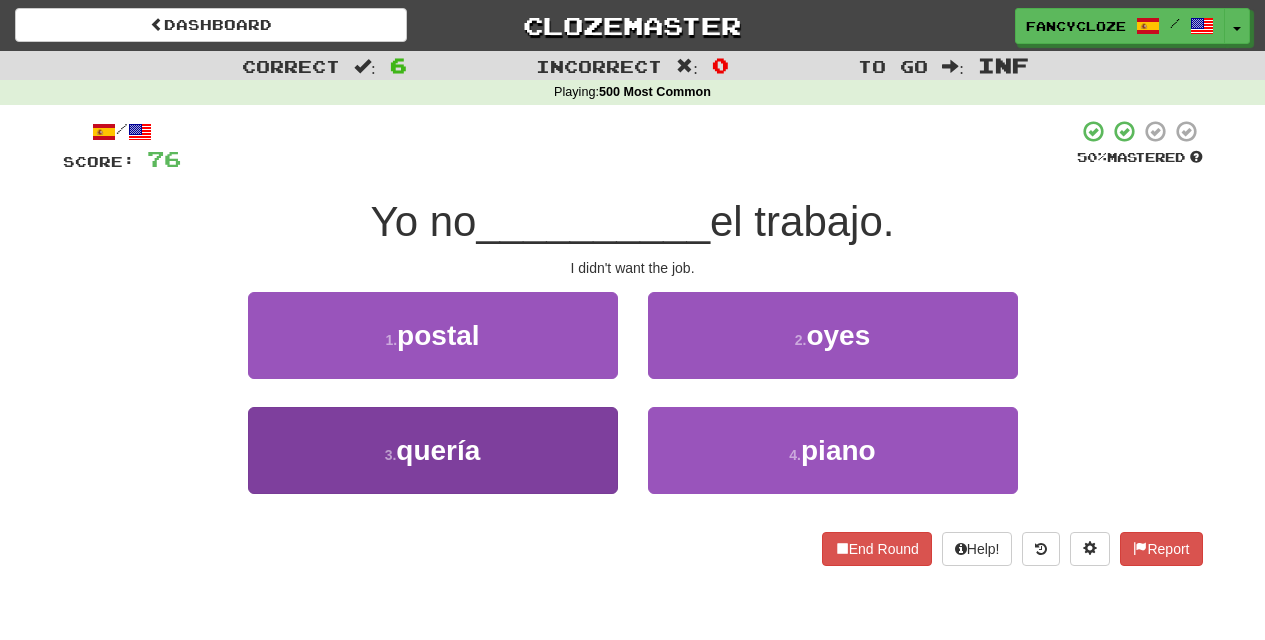 click on "3 .  quería" at bounding box center (433, 450) 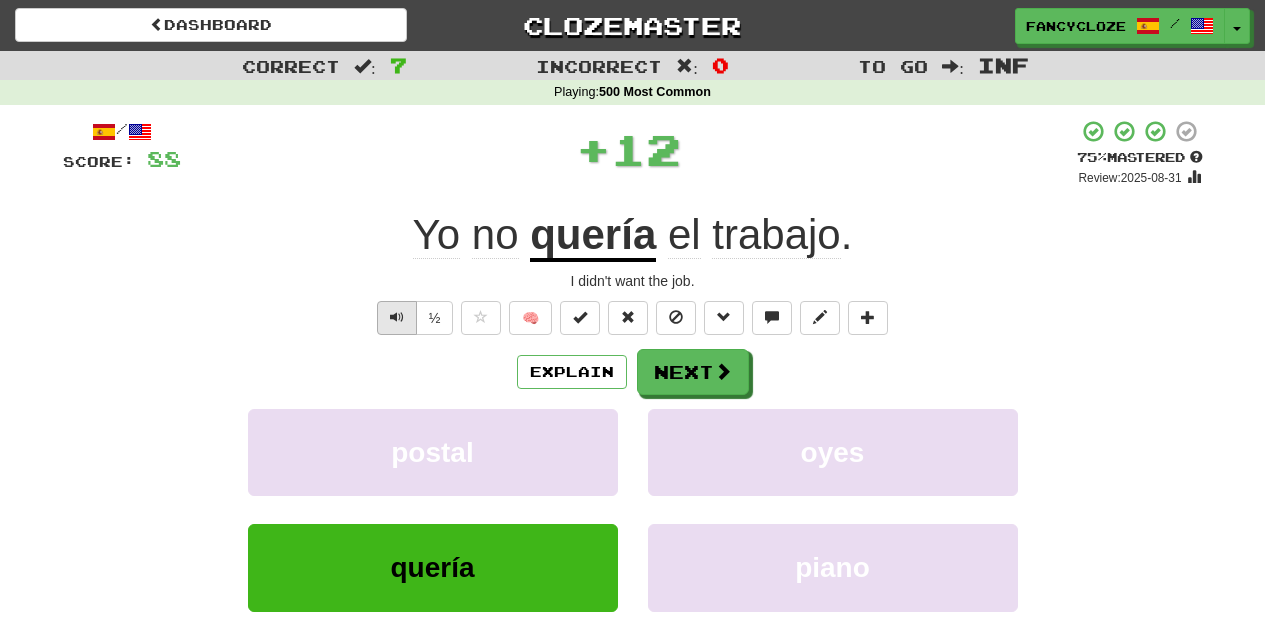 click at bounding box center (397, 318) 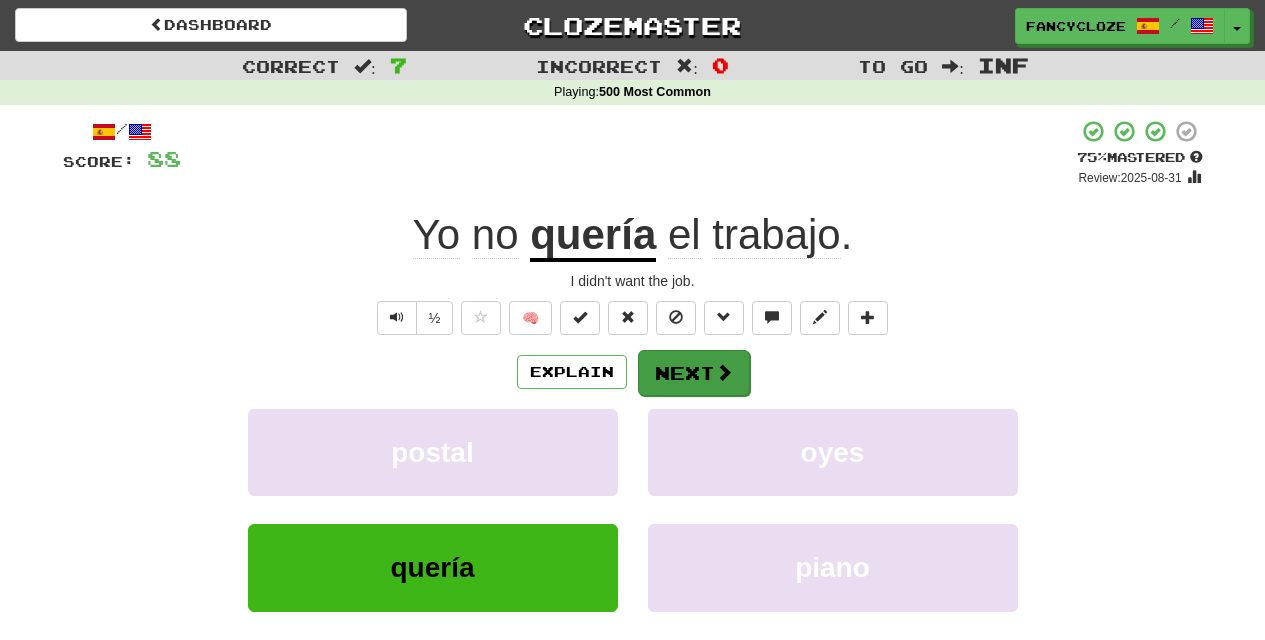click on "Next" at bounding box center (694, 373) 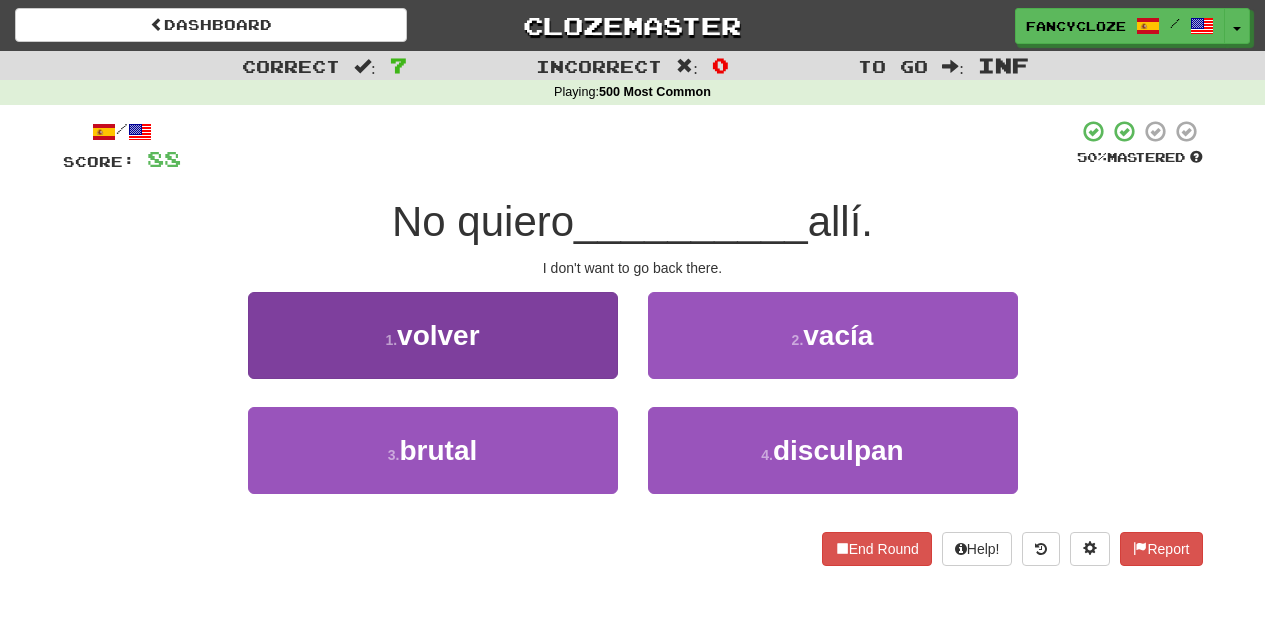click on "1 .  volver" at bounding box center (433, 335) 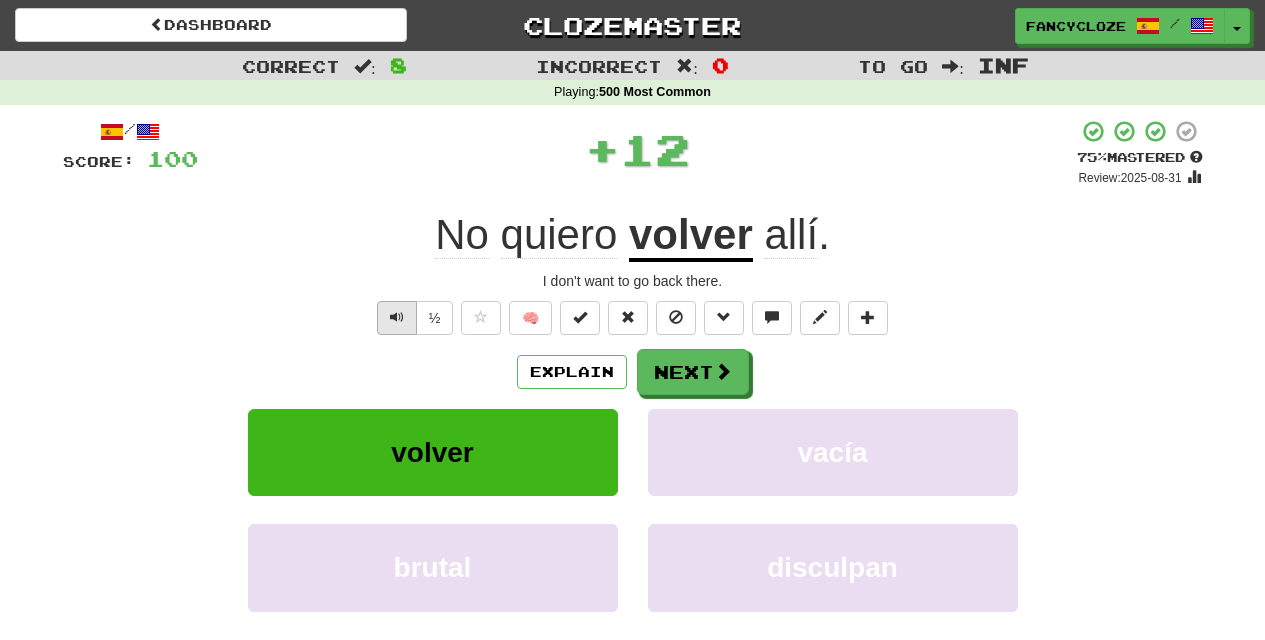 click at bounding box center (397, 318) 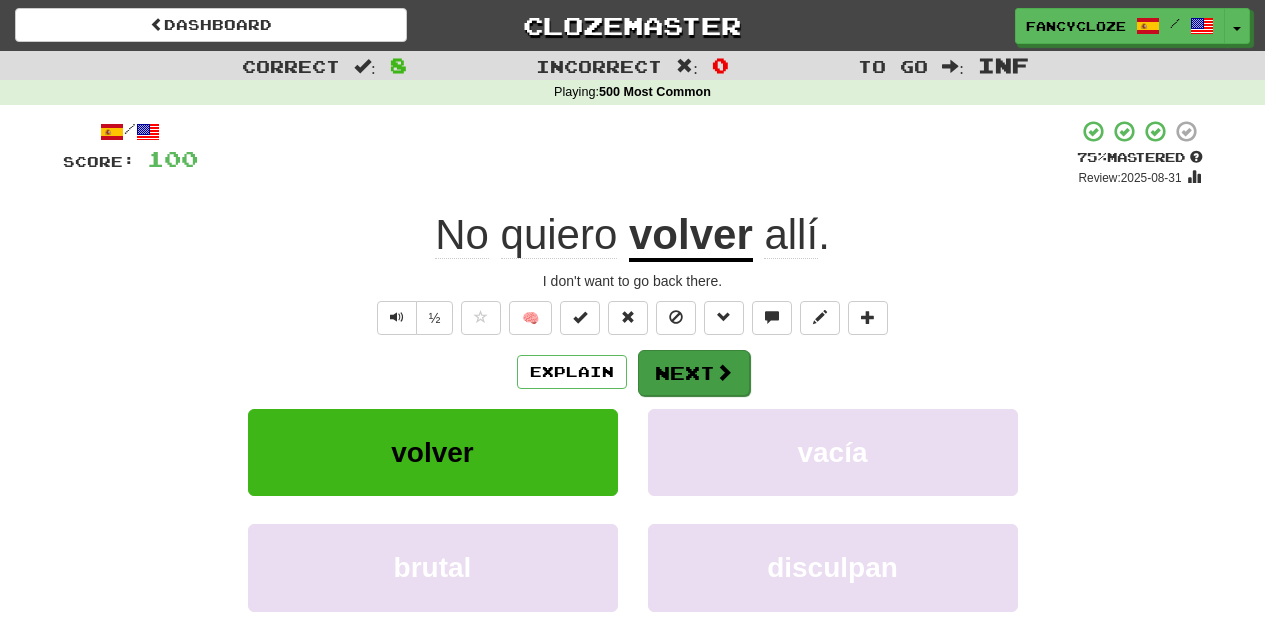 click on "Next" at bounding box center (694, 373) 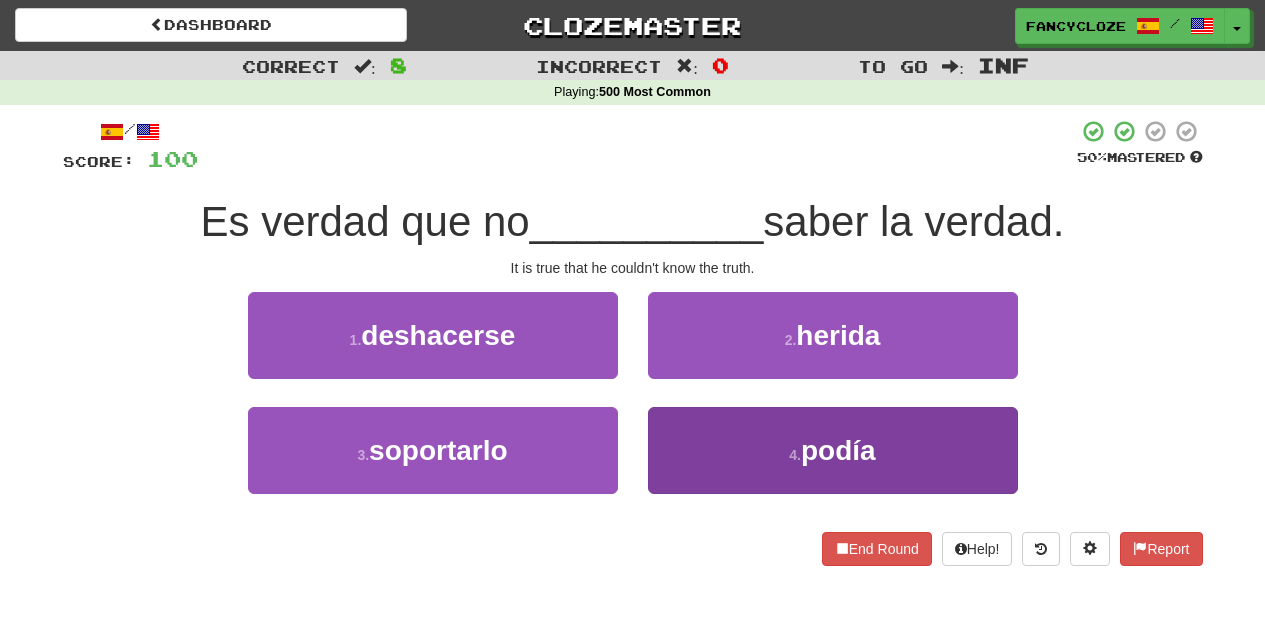 click on "4 ." at bounding box center (795, 455) 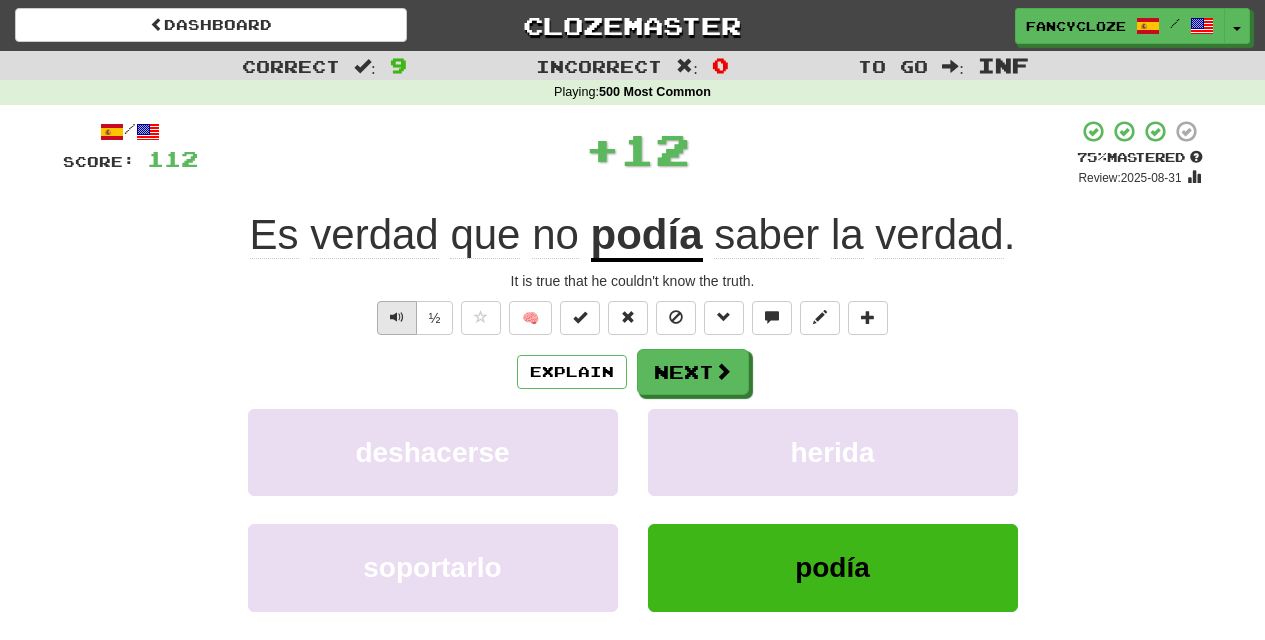 click at bounding box center [397, 317] 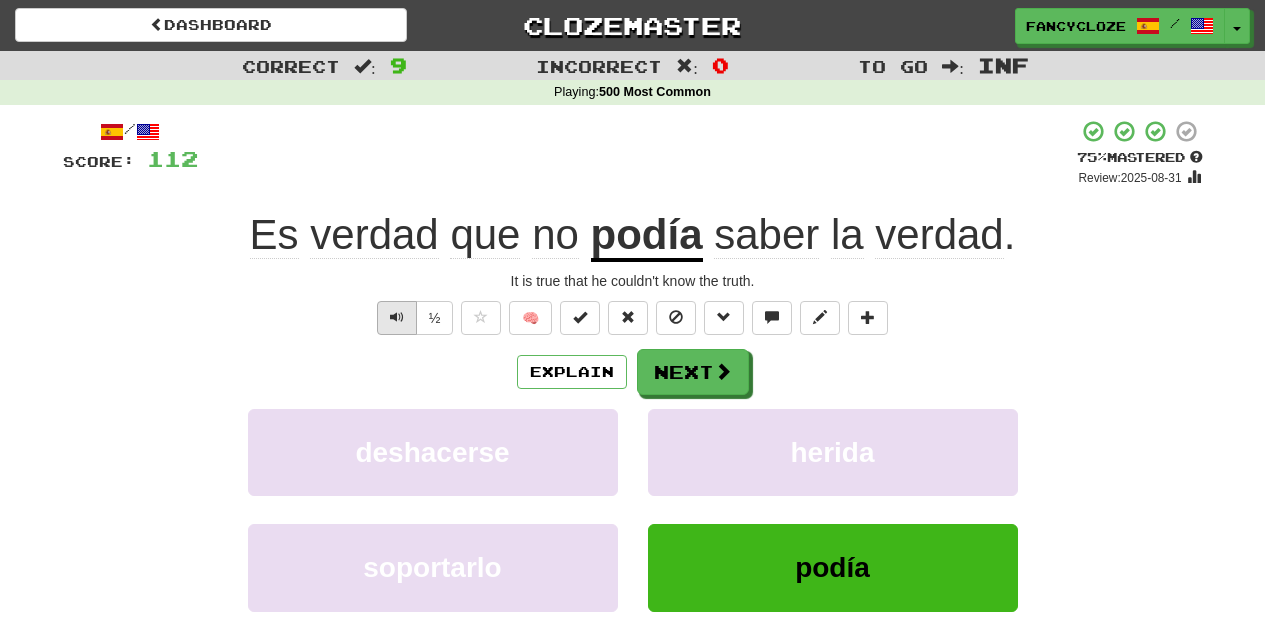 click at bounding box center (397, 317) 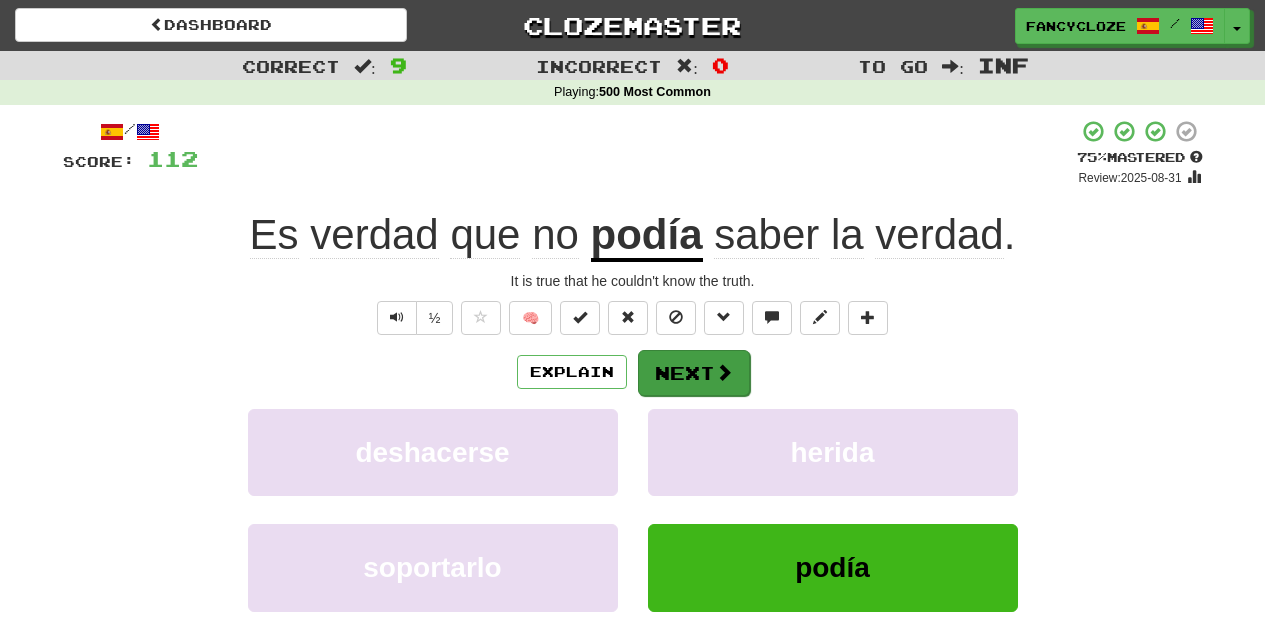 click on "Next" at bounding box center (694, 373) 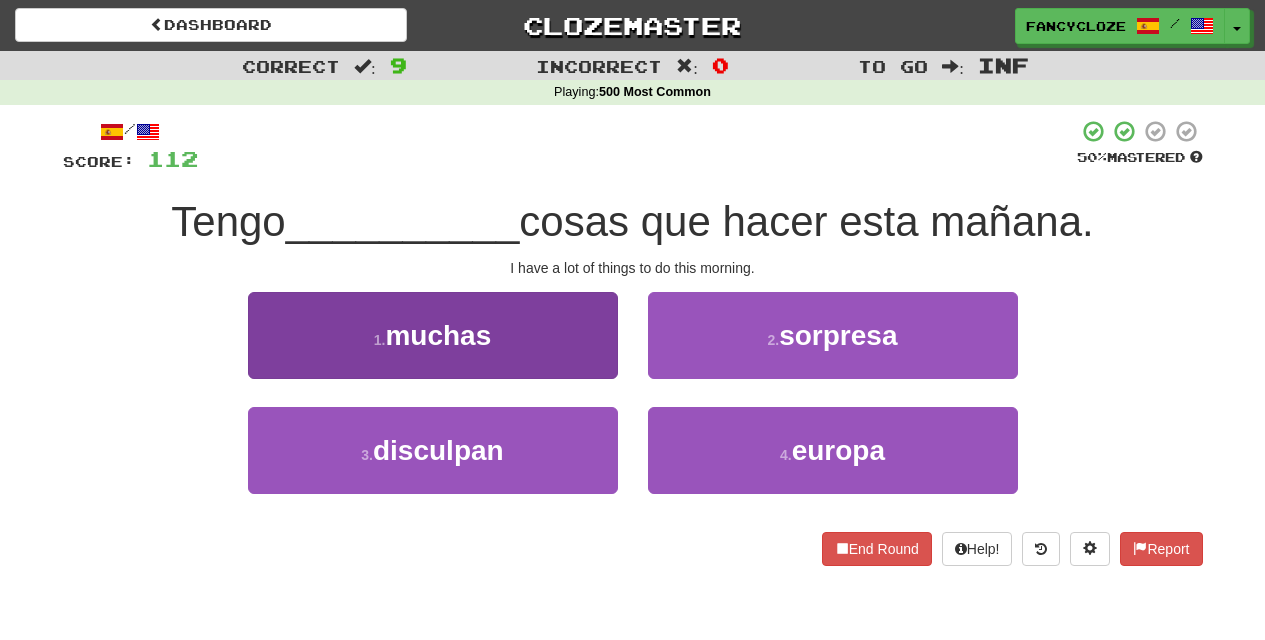 click on "muchas" at bounding box center [438, 335] 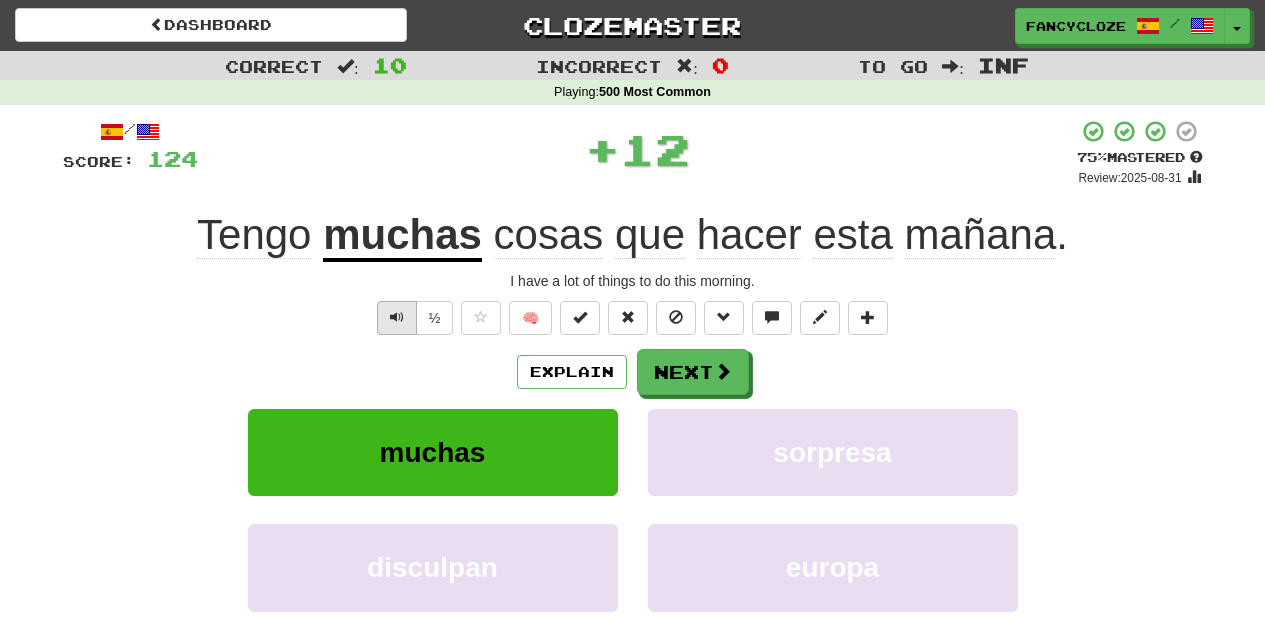 click at bounding box center [397, 318] 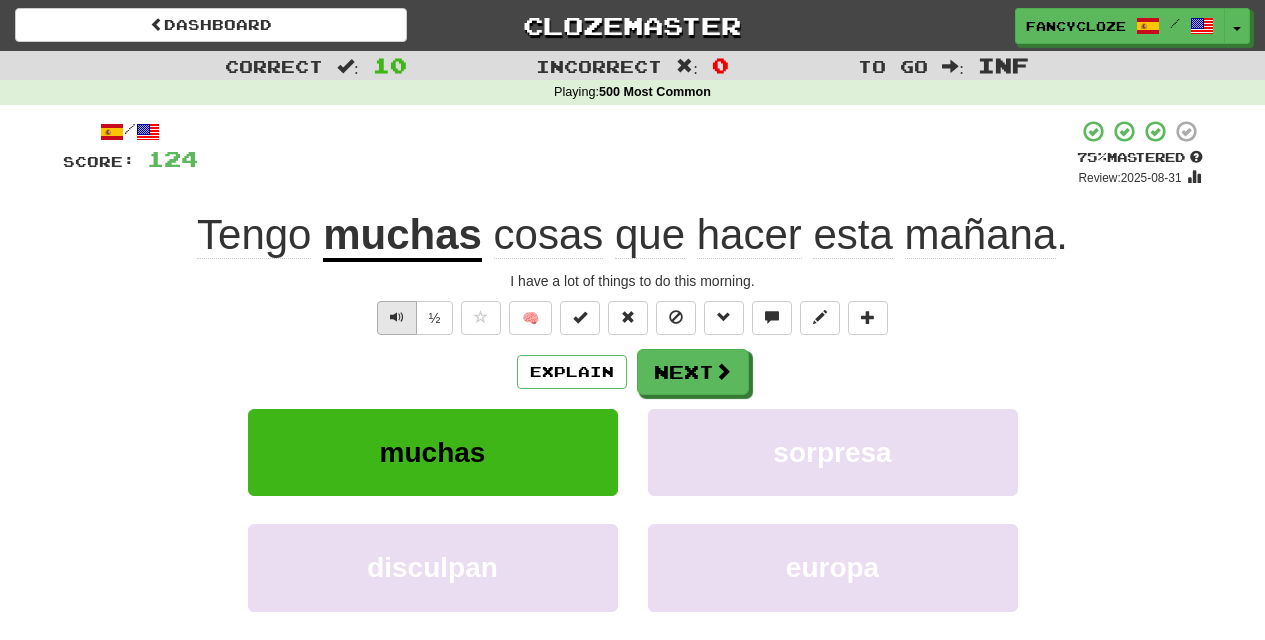 click at bounding box center (397, 317) 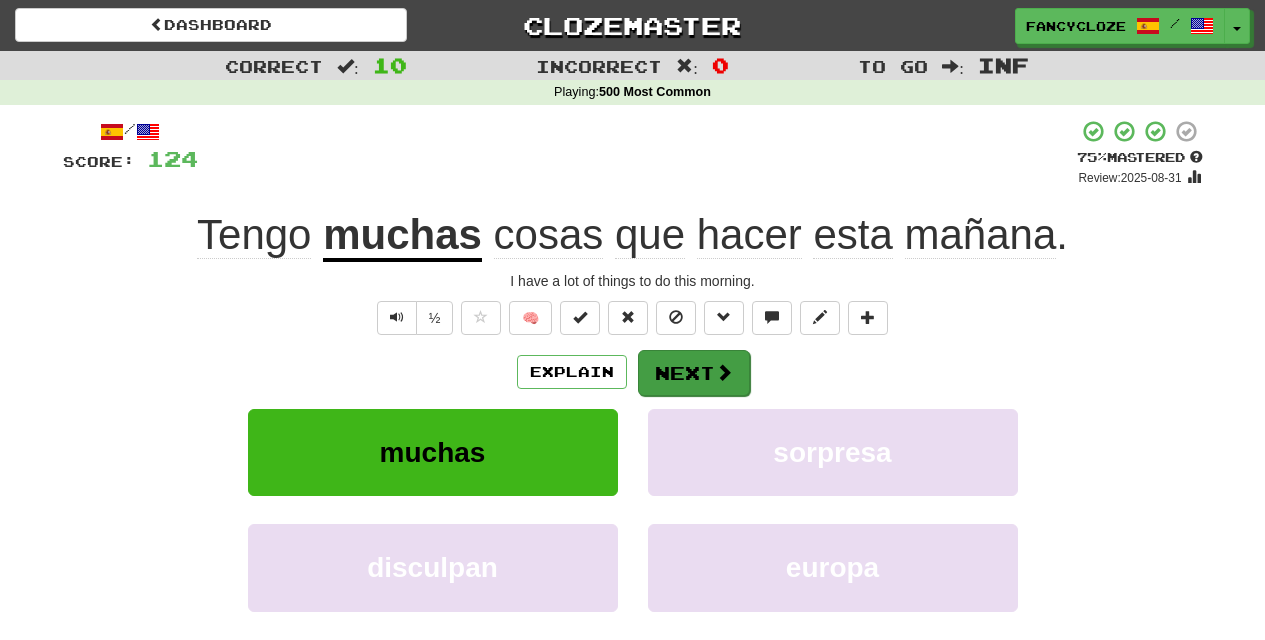 click at bounding box center [724, 372] 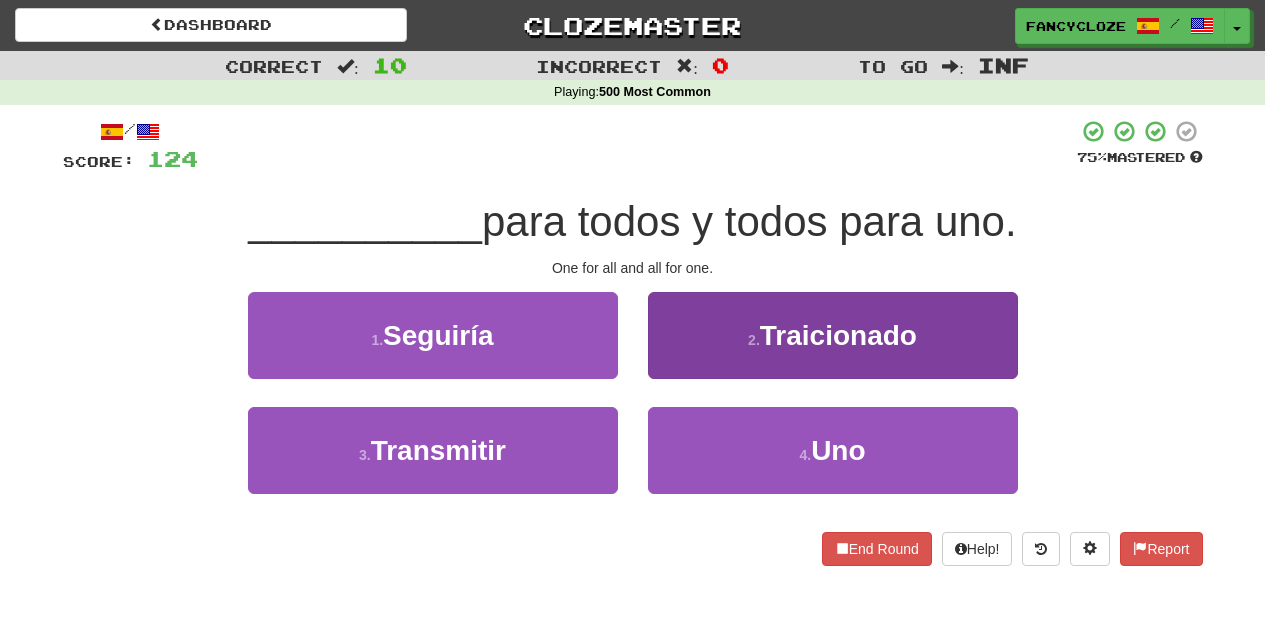 drag, startPoint x: 822, startPoint y: 454, endPoint x: 839, endPoint y: 440, distance: 22.022715 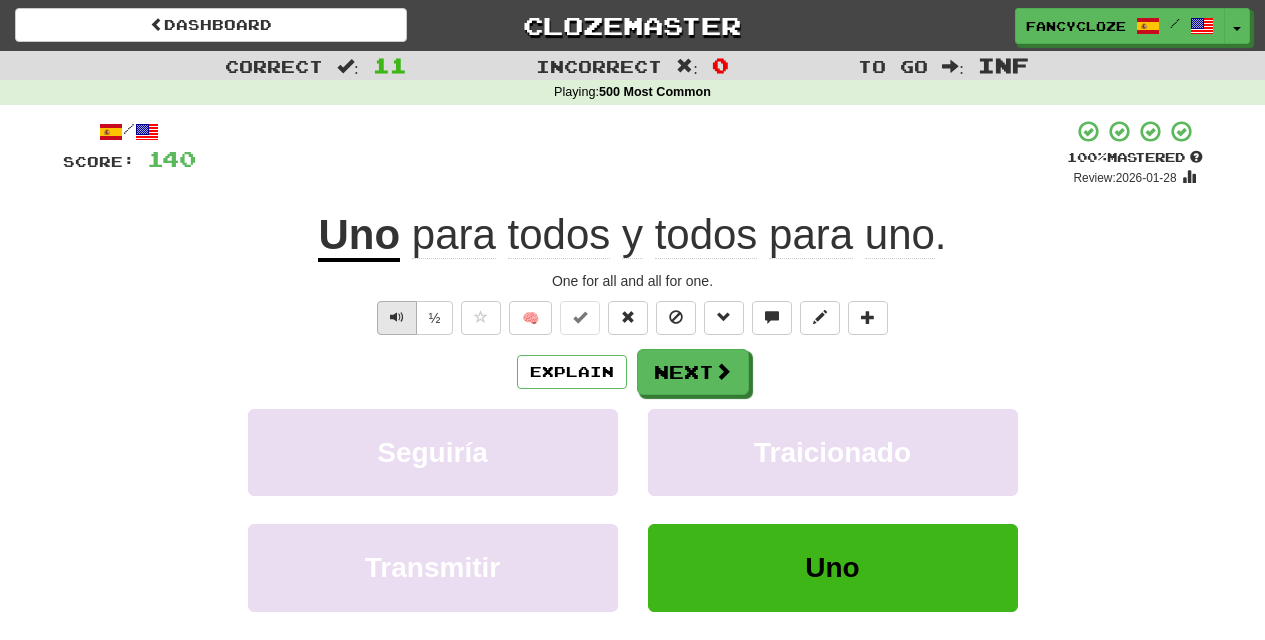 click at bounding box center [397, 318] 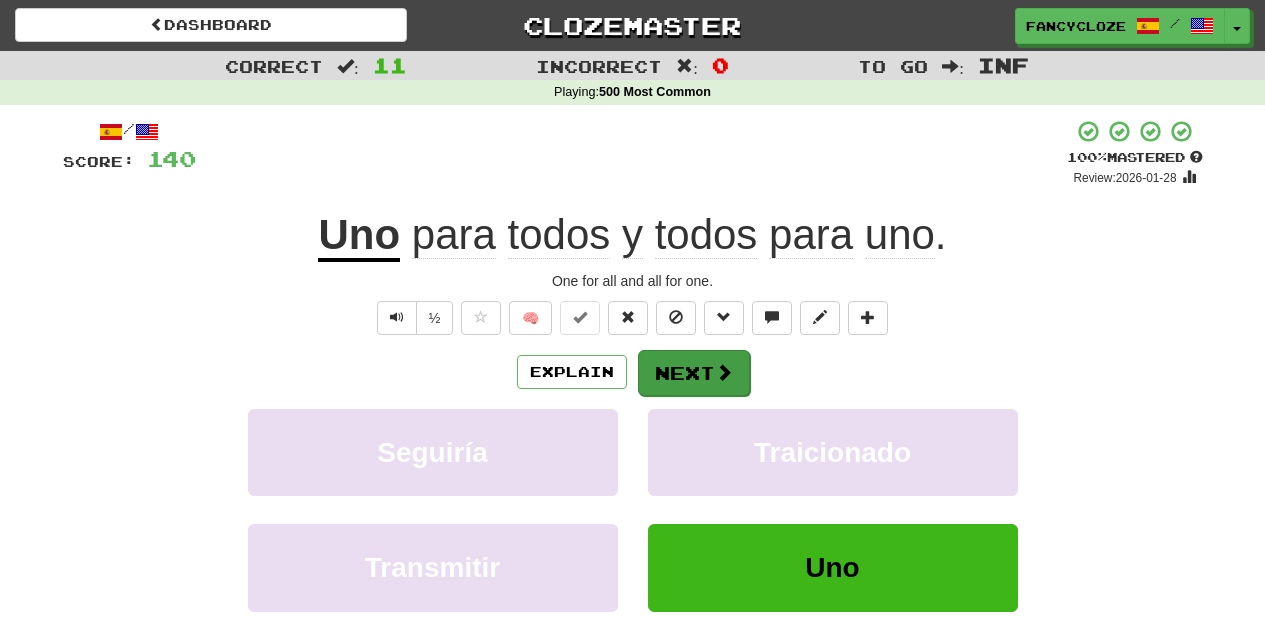 click at bounding box center [724, 372] 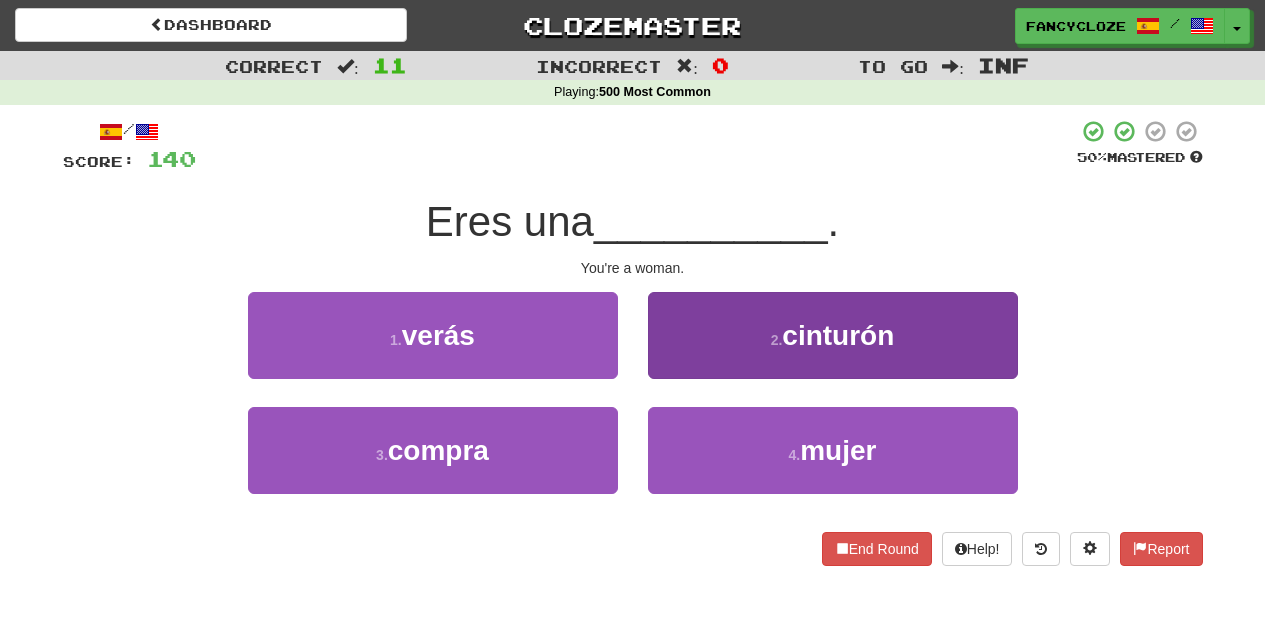 click on "4 .  mujer" at bounding box center (833, 450) 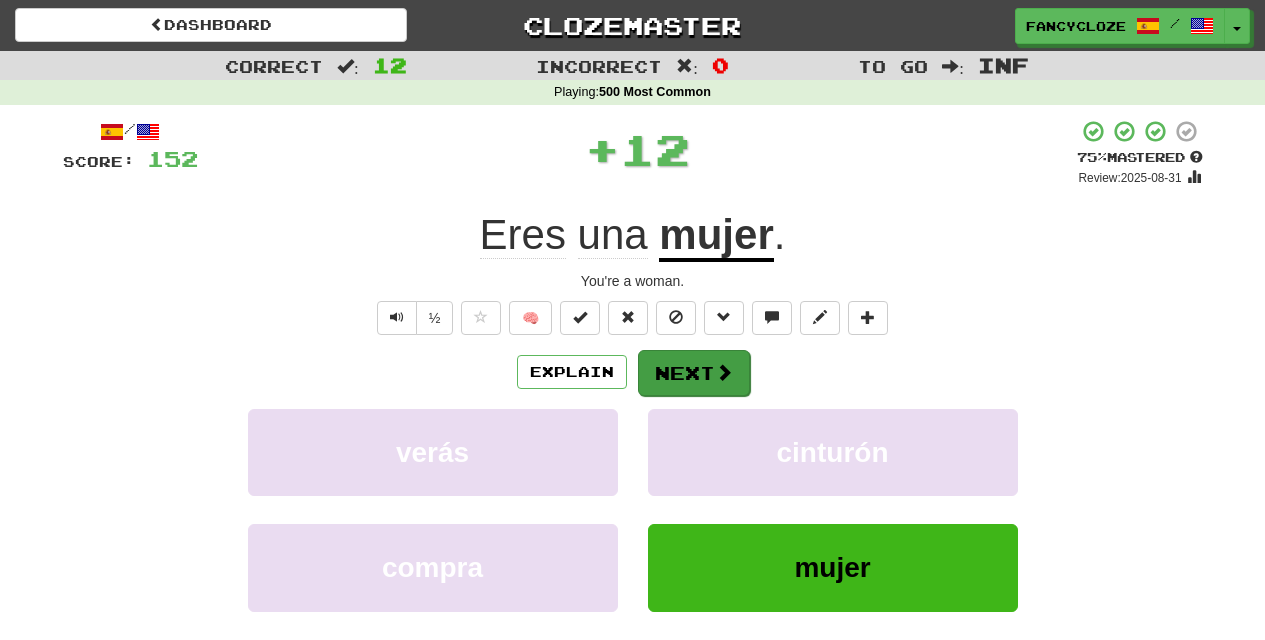 click on "Next" at bounding box center (694, 373) 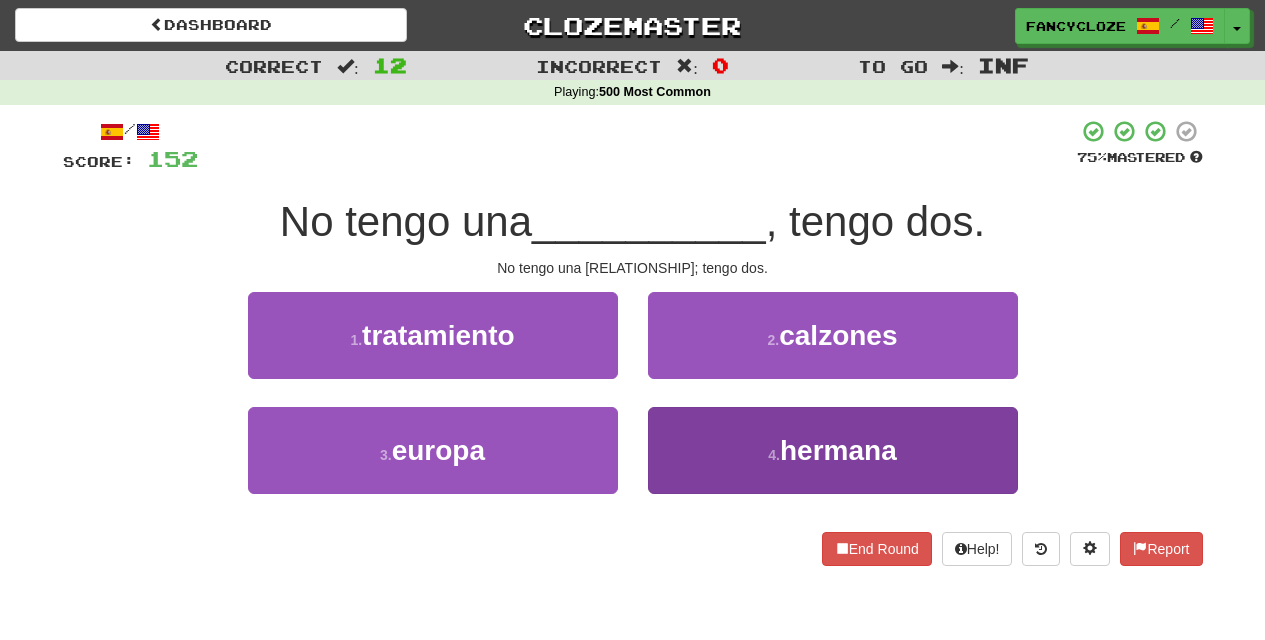 click on "4 .  hermana" at bounding box center (833, 450) 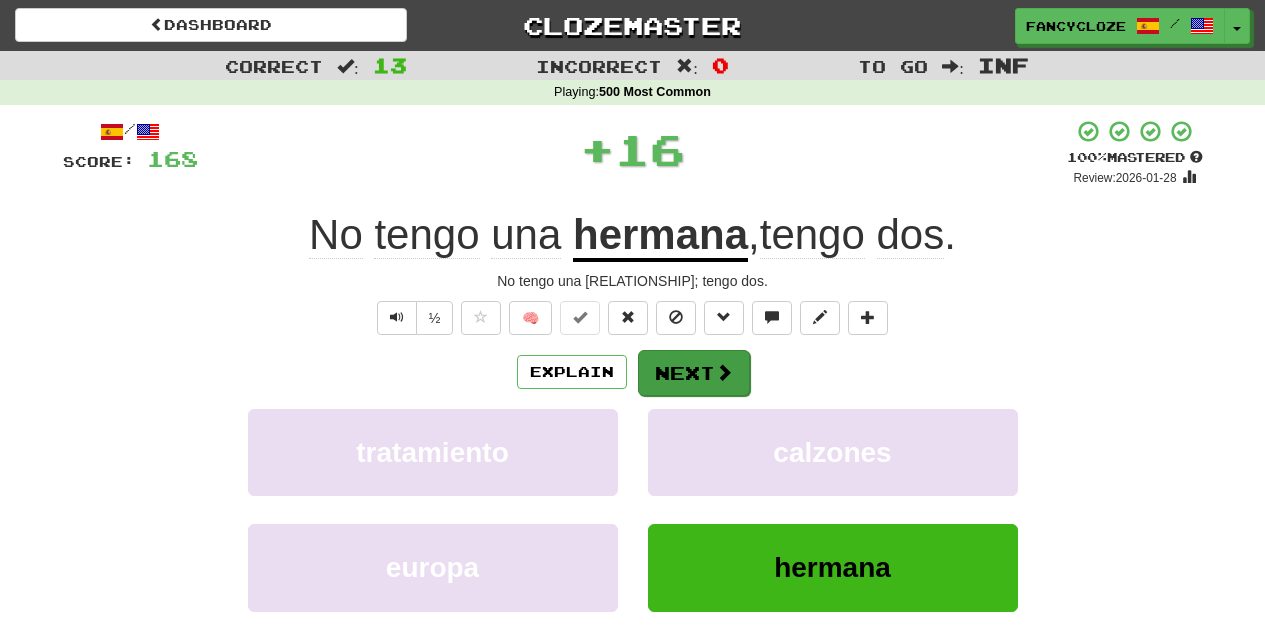 click on "Next" at bounding box center [694, 373] 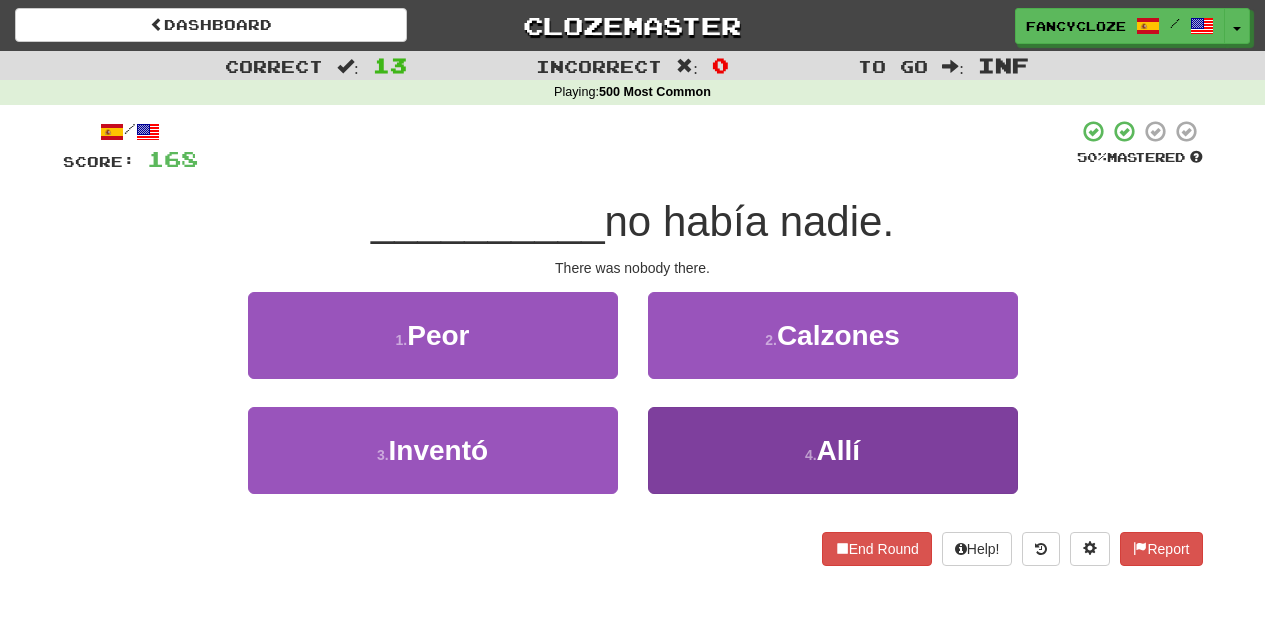 click on "4 .  Allí" at bounding box center (833, 450) 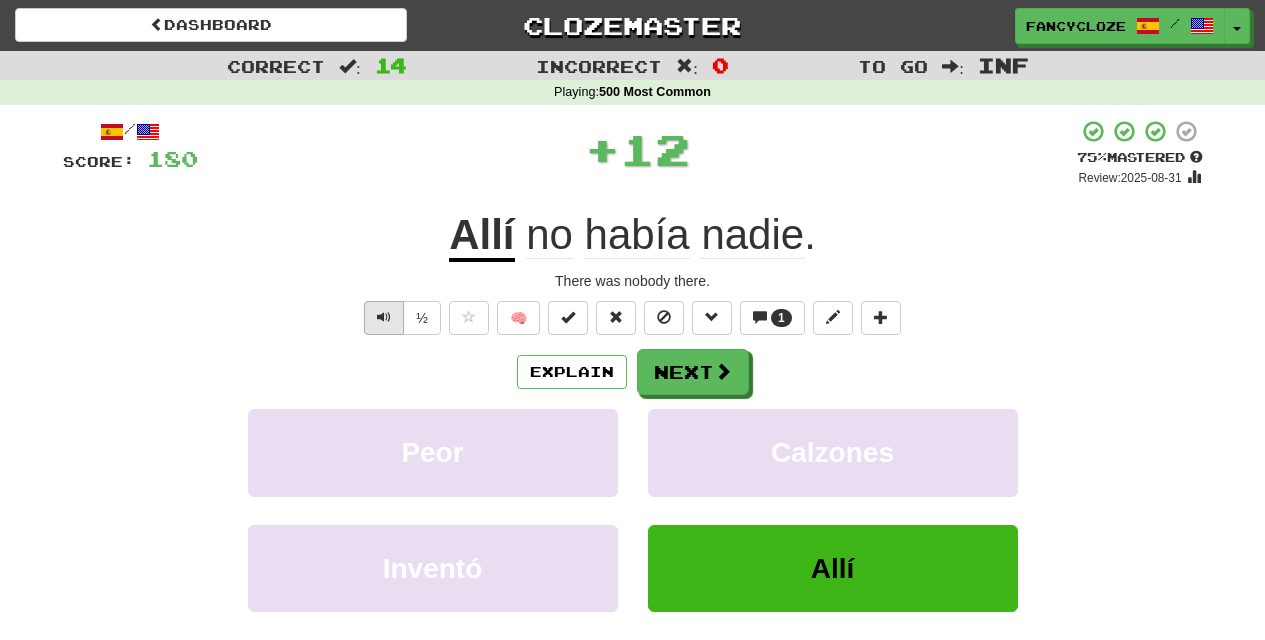click at bounding box center (384, 318) 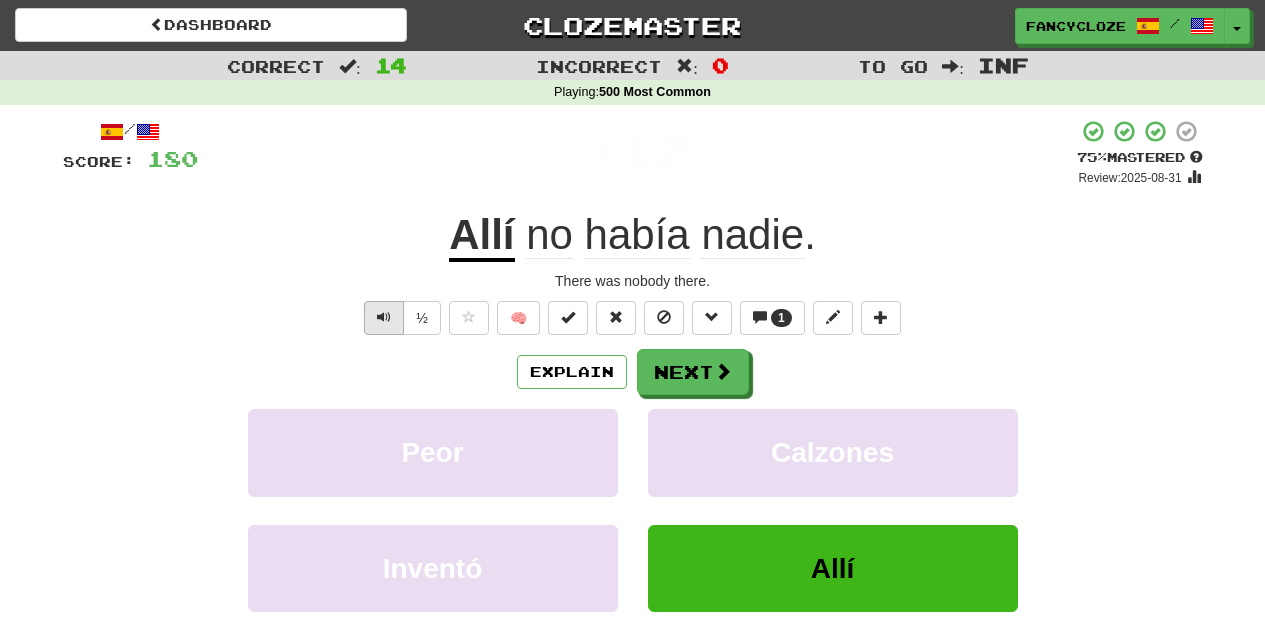 click at bounding box center [384, 318] 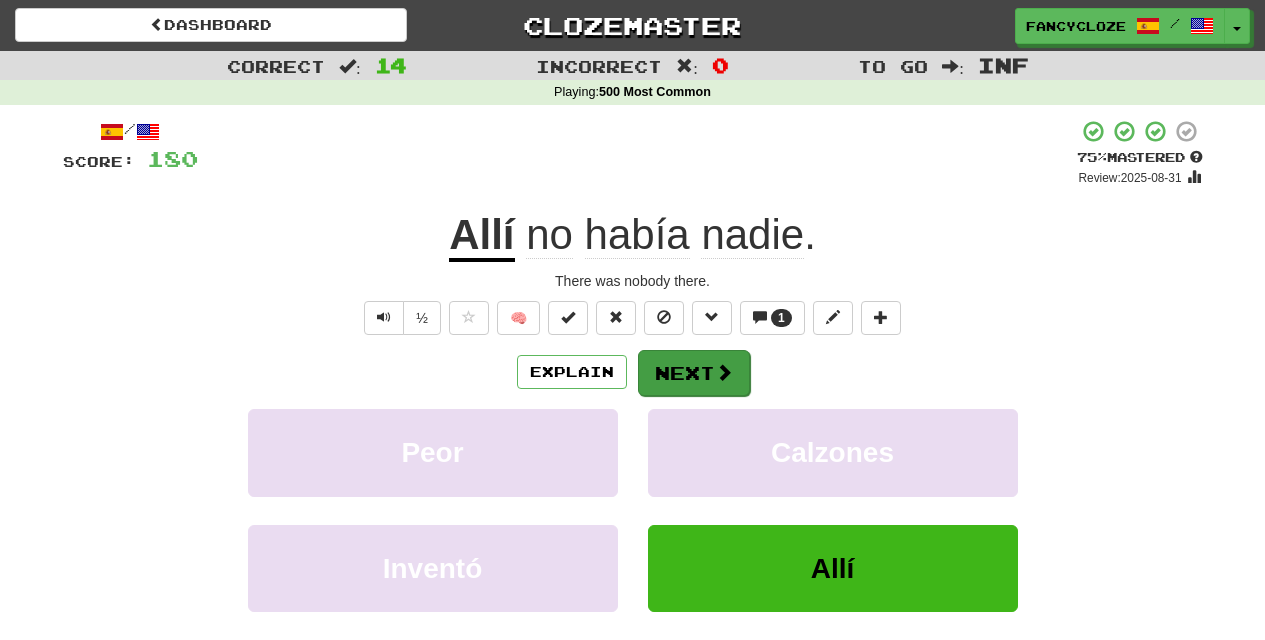 click on "Next" at bounding box center [694, 373] 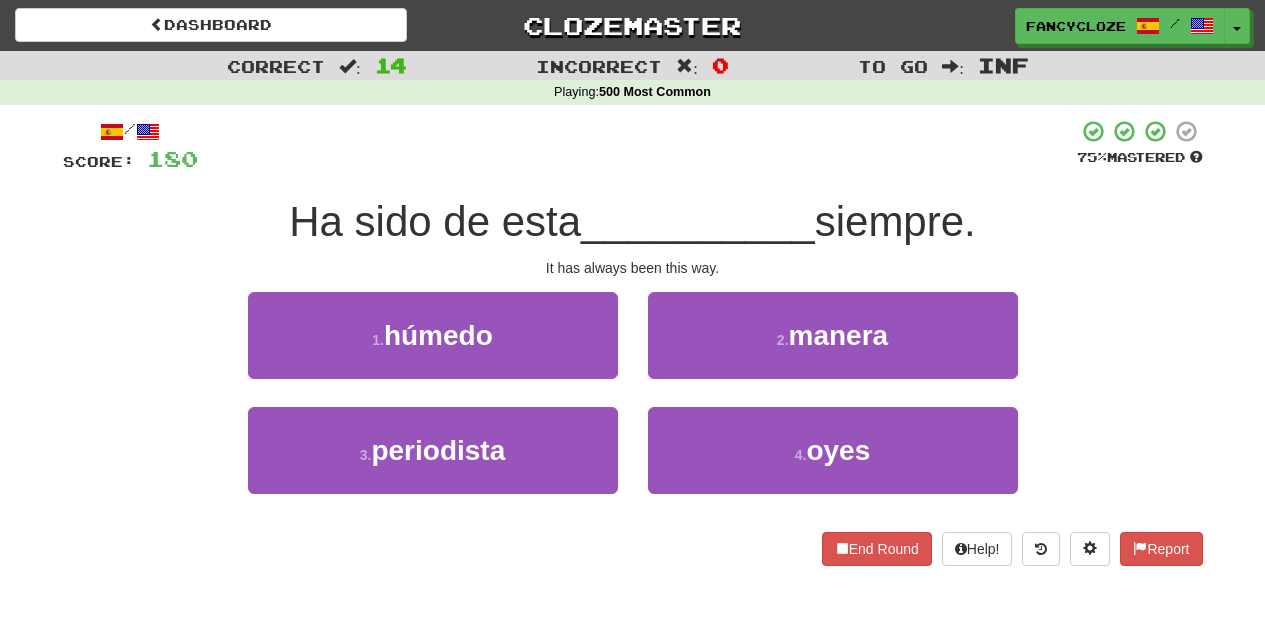 drag, startPoint x: 823, startPoint y: 323, endPoint x: 847, endPoint y: 323, distance: 24 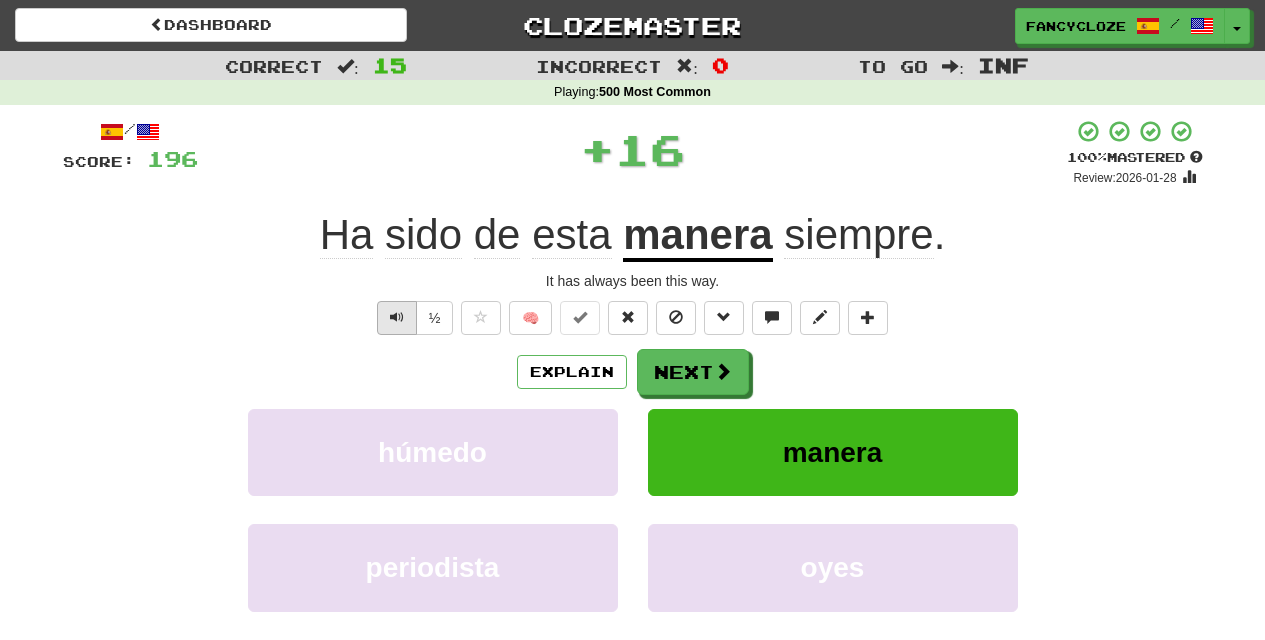 click at bounding box center (397, 317) 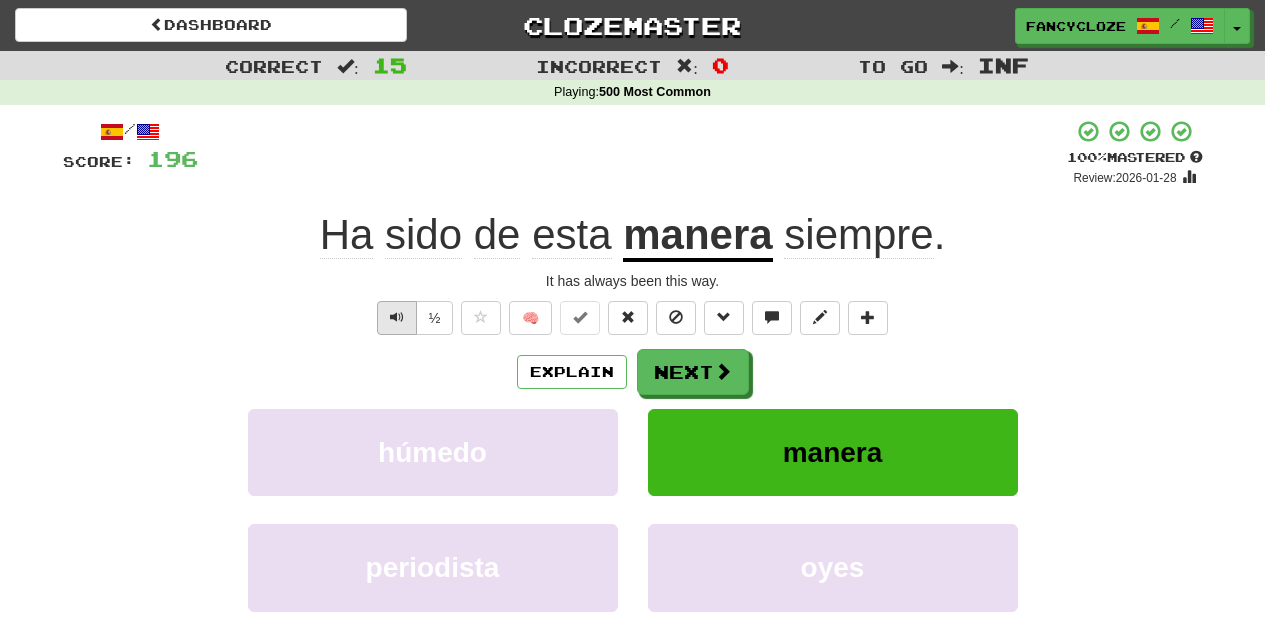 click at bounding box center (397, 317) 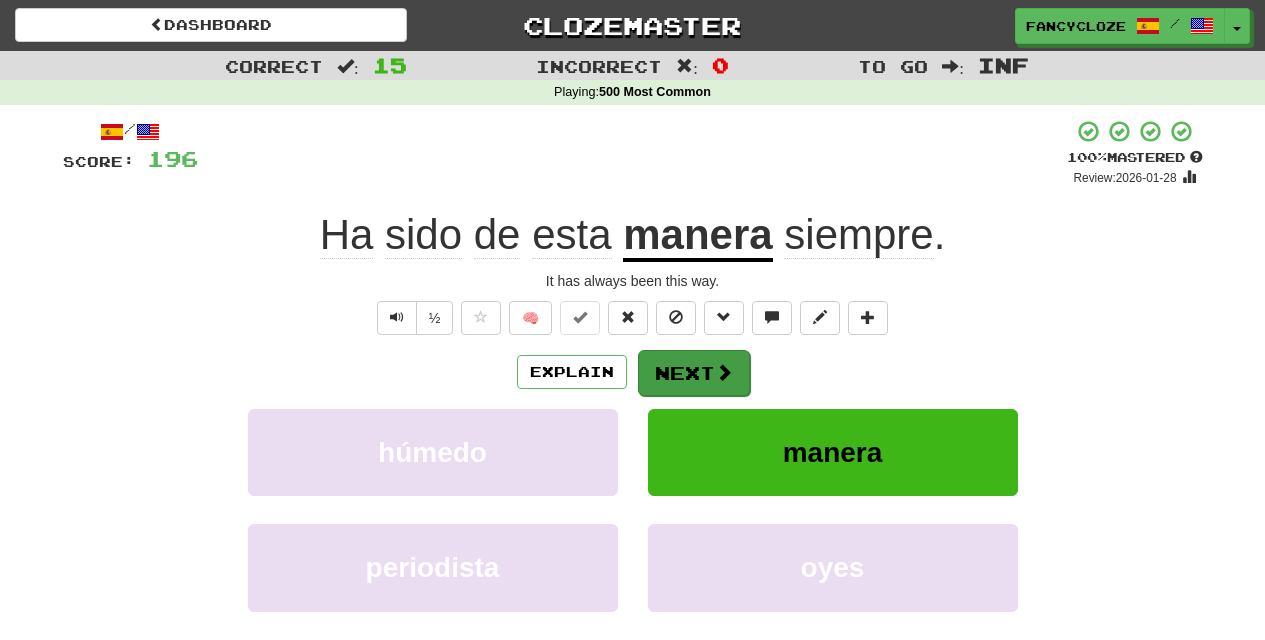 click on "Next" at bounding box center [694, 373] 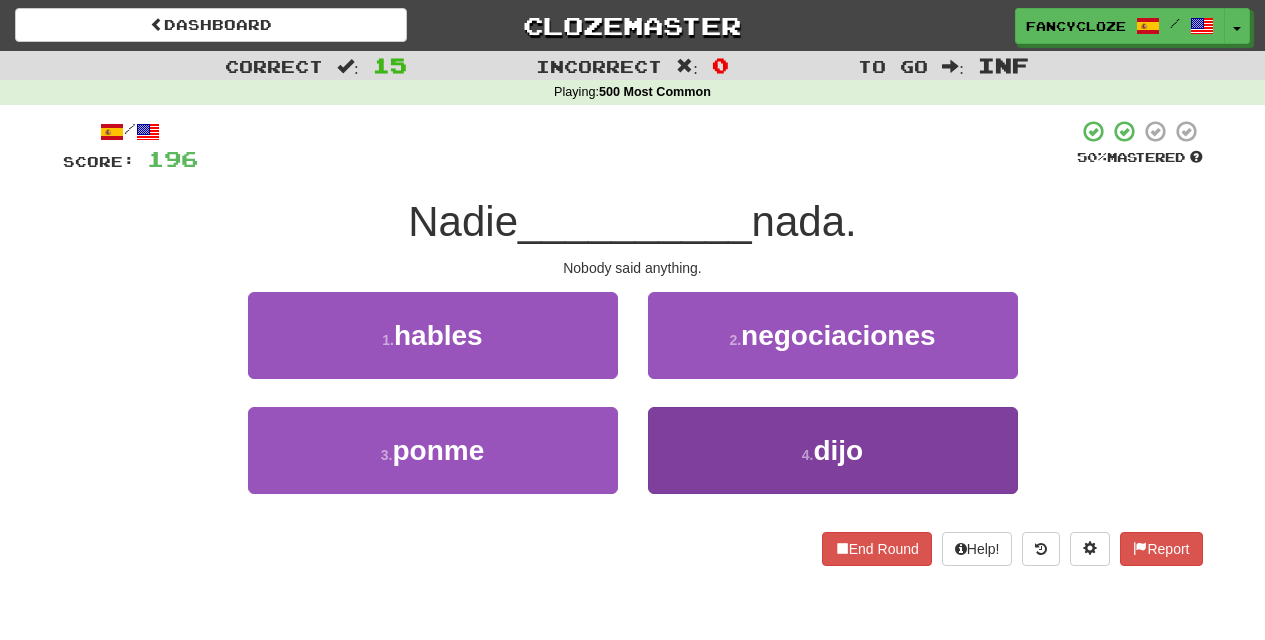 click on "4 ." at bounding box center [808, 455] 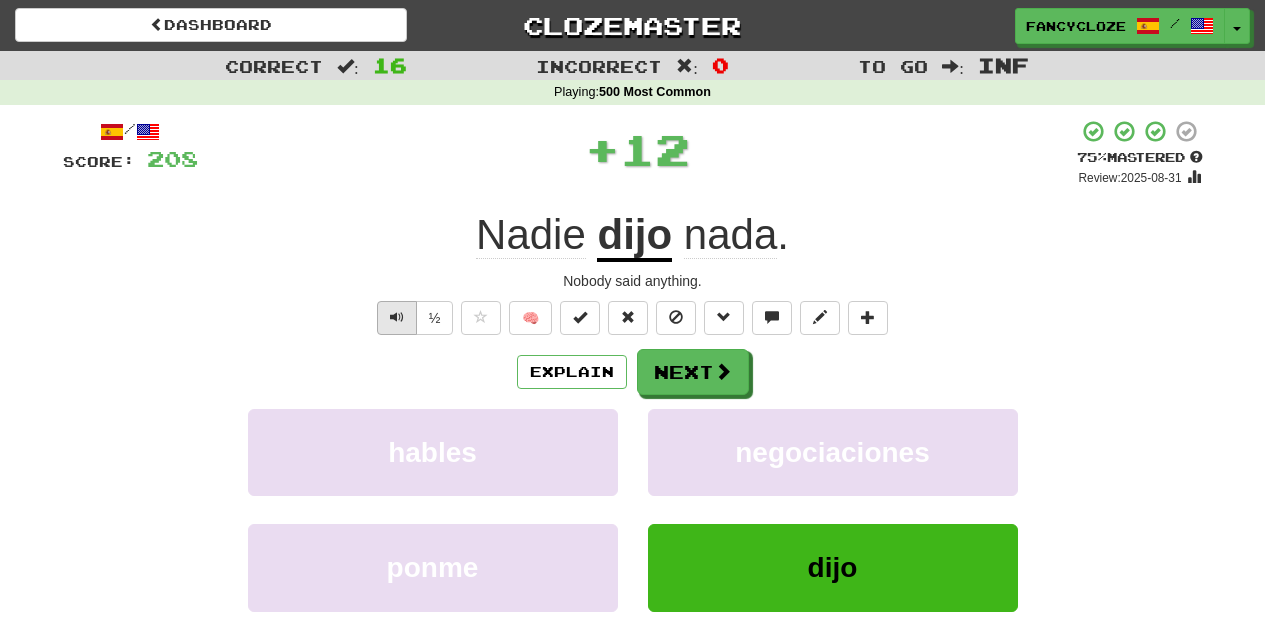 click at bounding box center (397, 318) 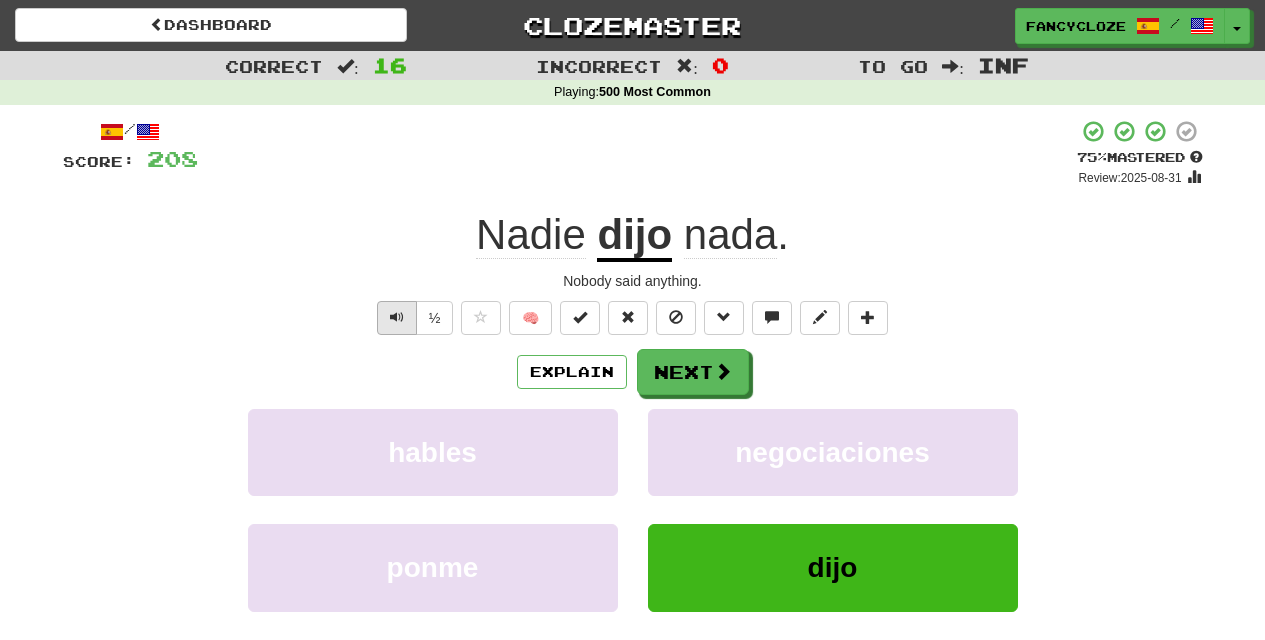 click at bounding box center (397, 318) 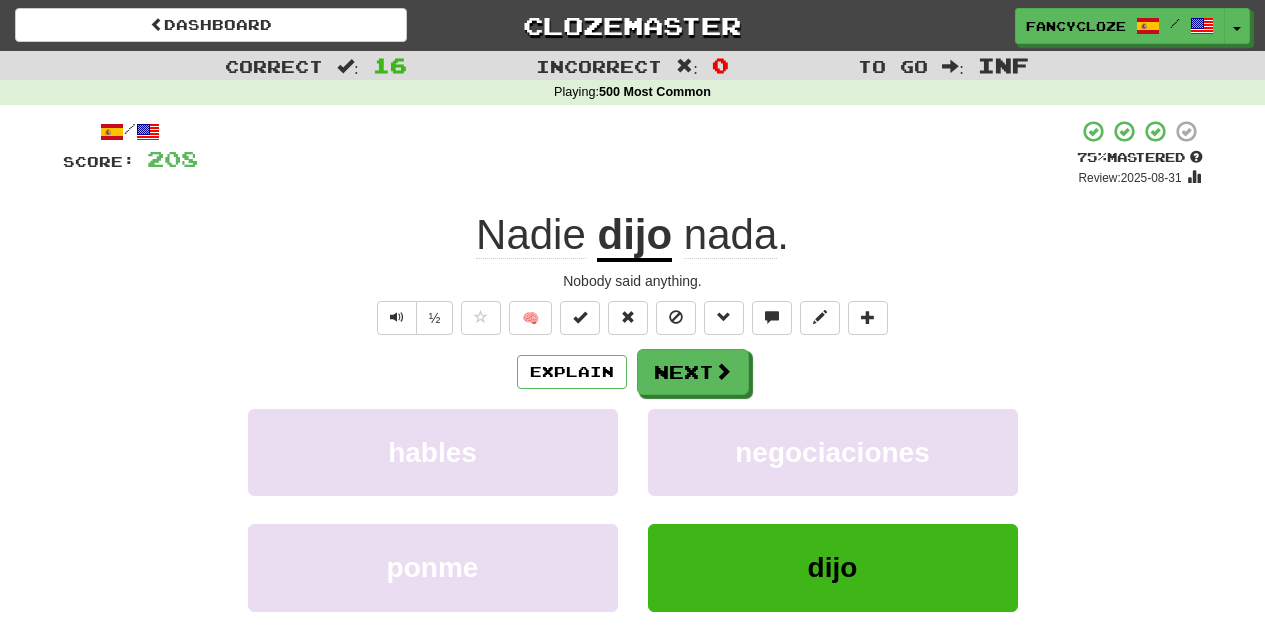 drag, startPoint x: 399, startPoint y: 314, endPoint x: 183, endPoint y: 312, distance: 216.00926 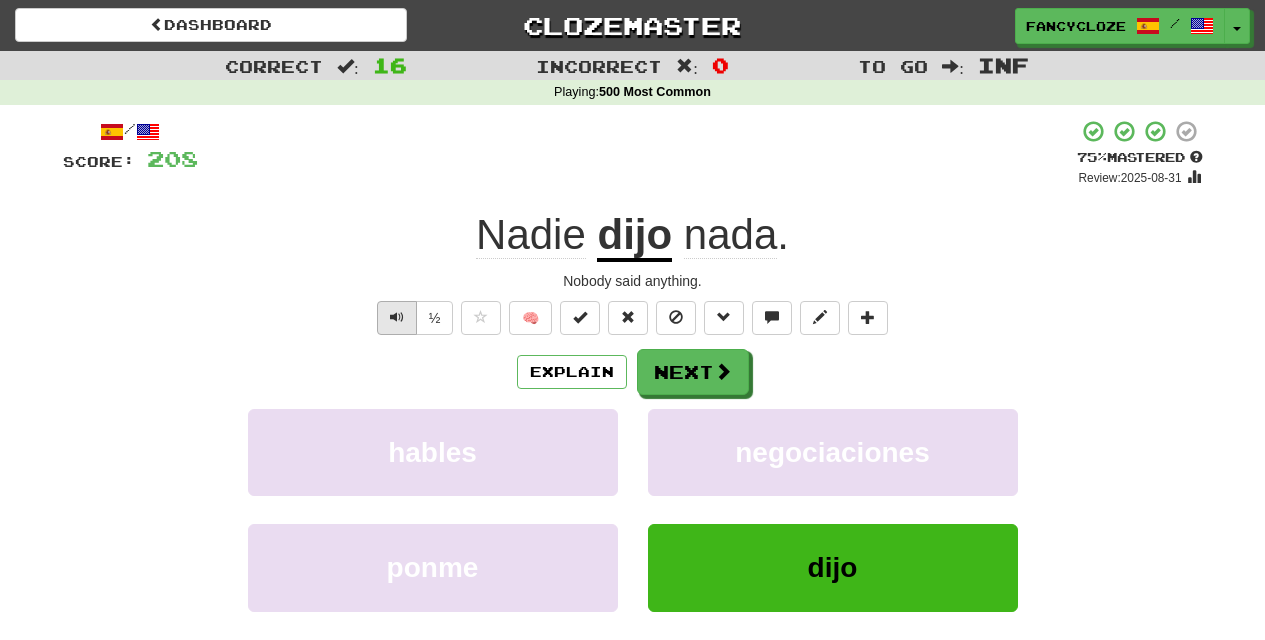 click at bounding box center [397, 317] 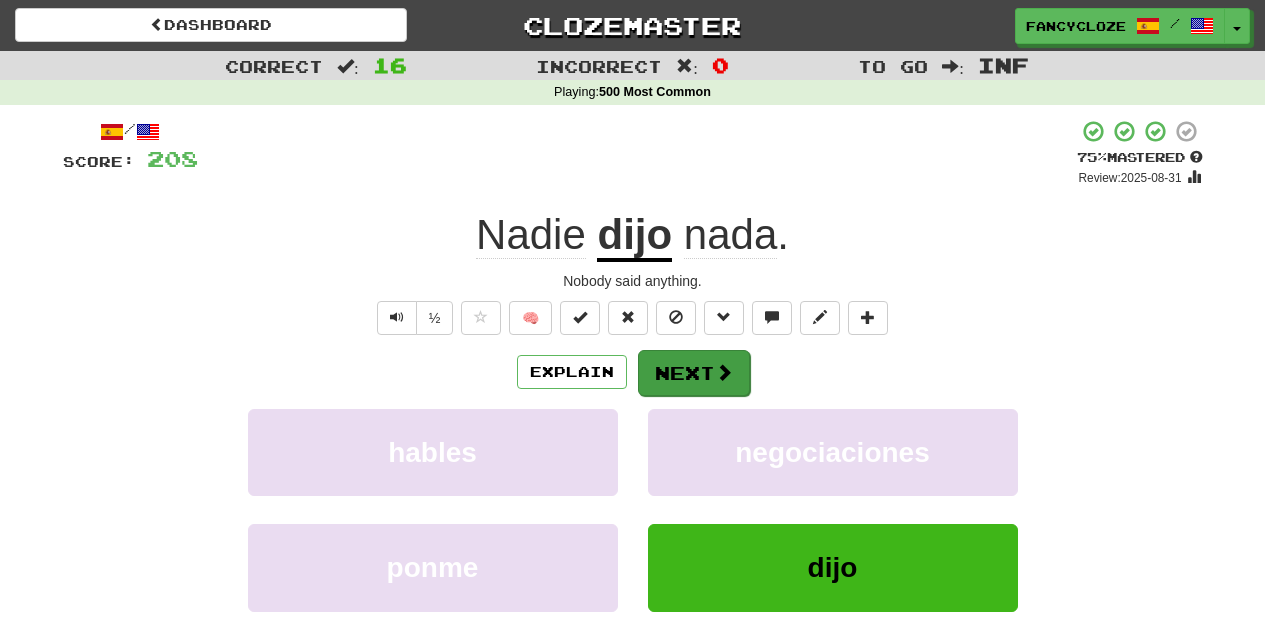 click on "Next" at bounding box center (694, 373) 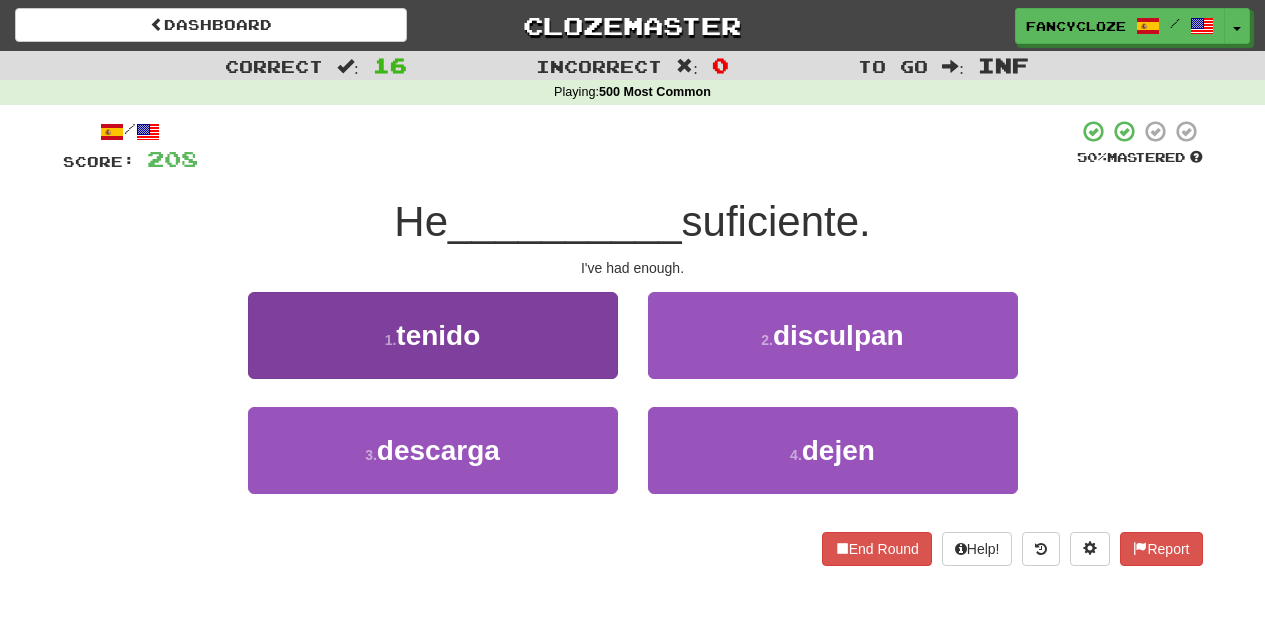 click on "tenido" at bounding box center [438, 335] 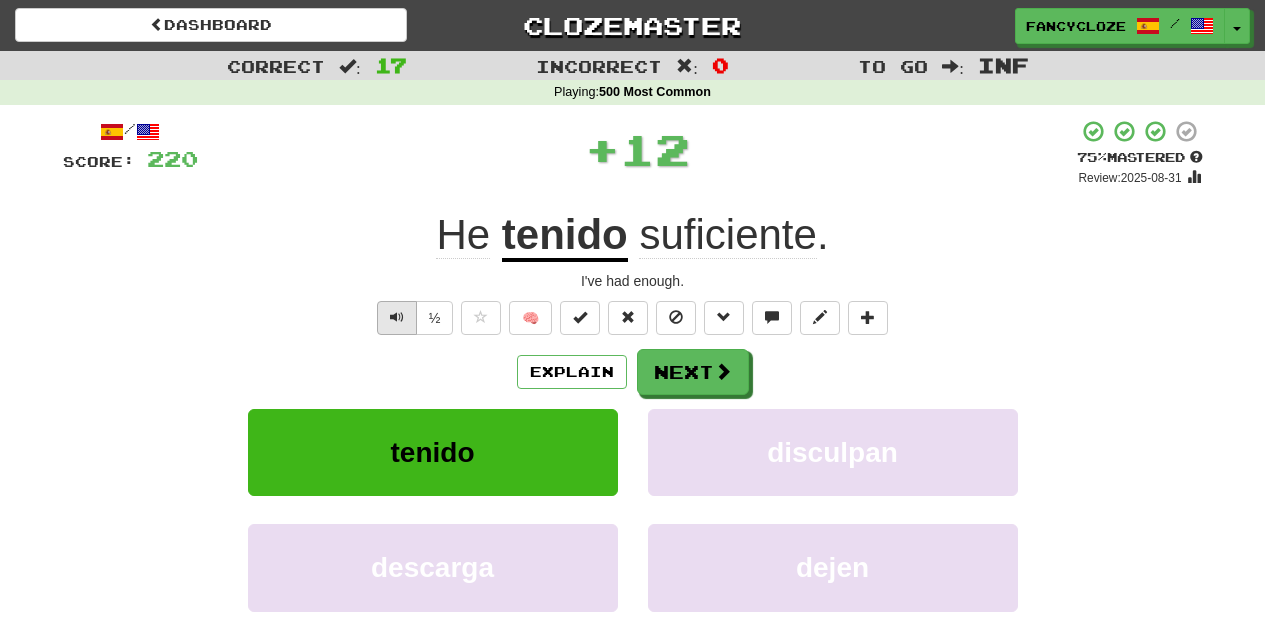 click at bounding box center (397, 317) 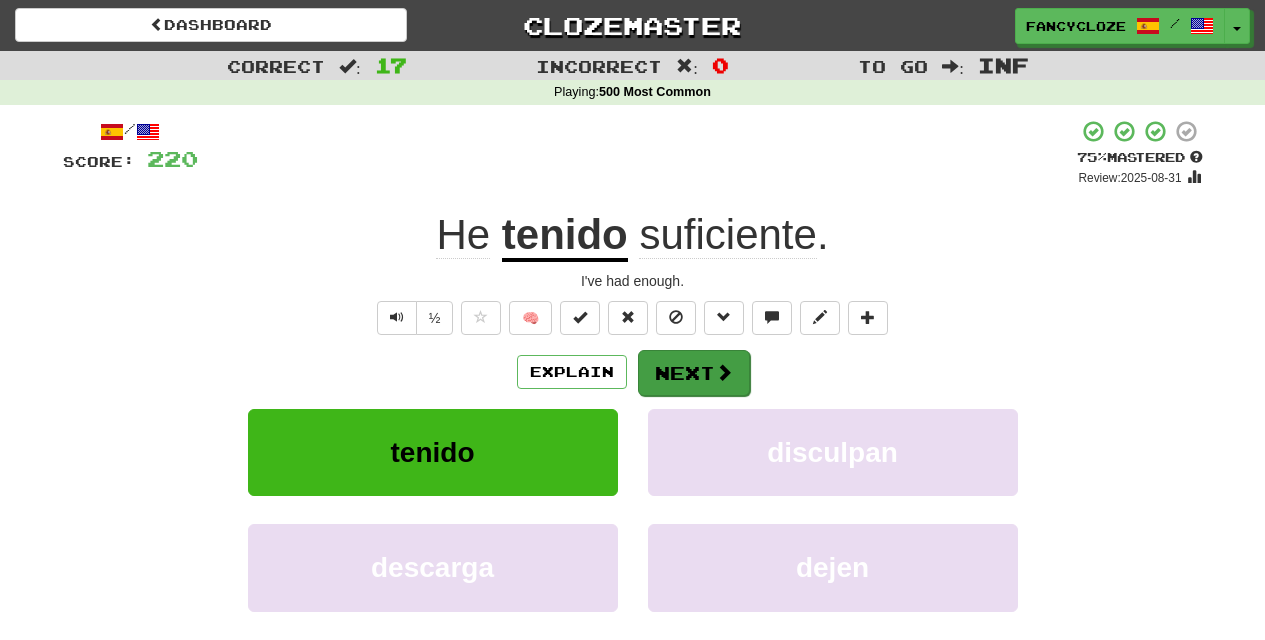 click on "Next" at bounding box center (694, 373) 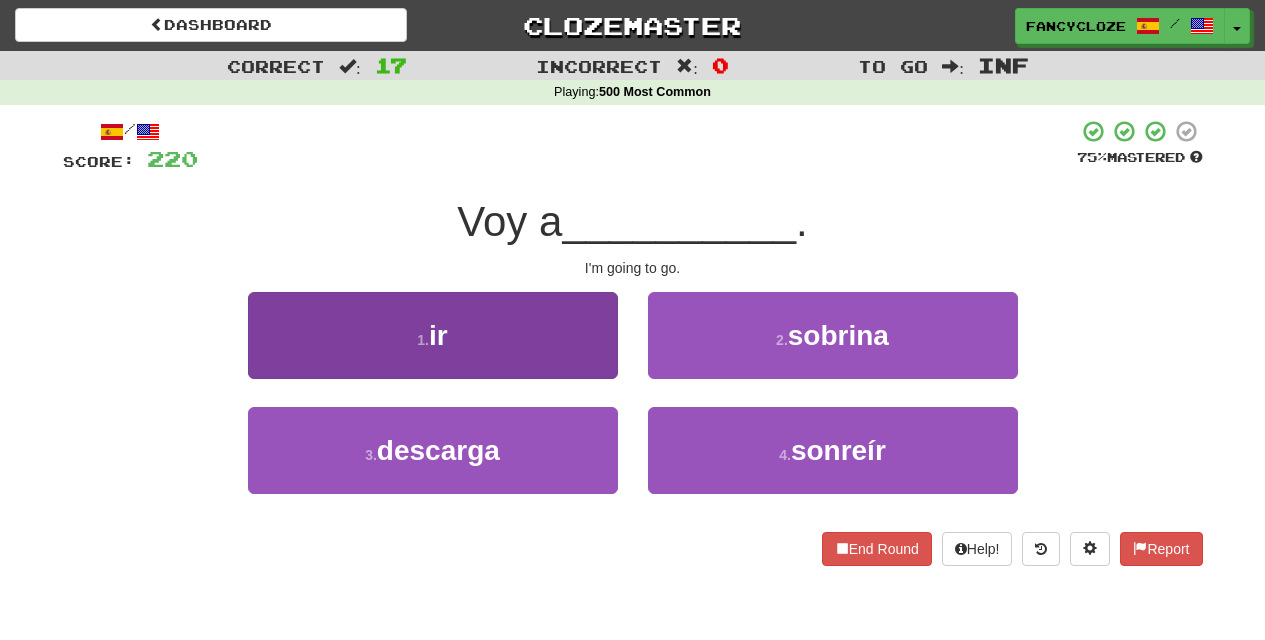 click on "1 .  ir" at bounding box center [433, 335] 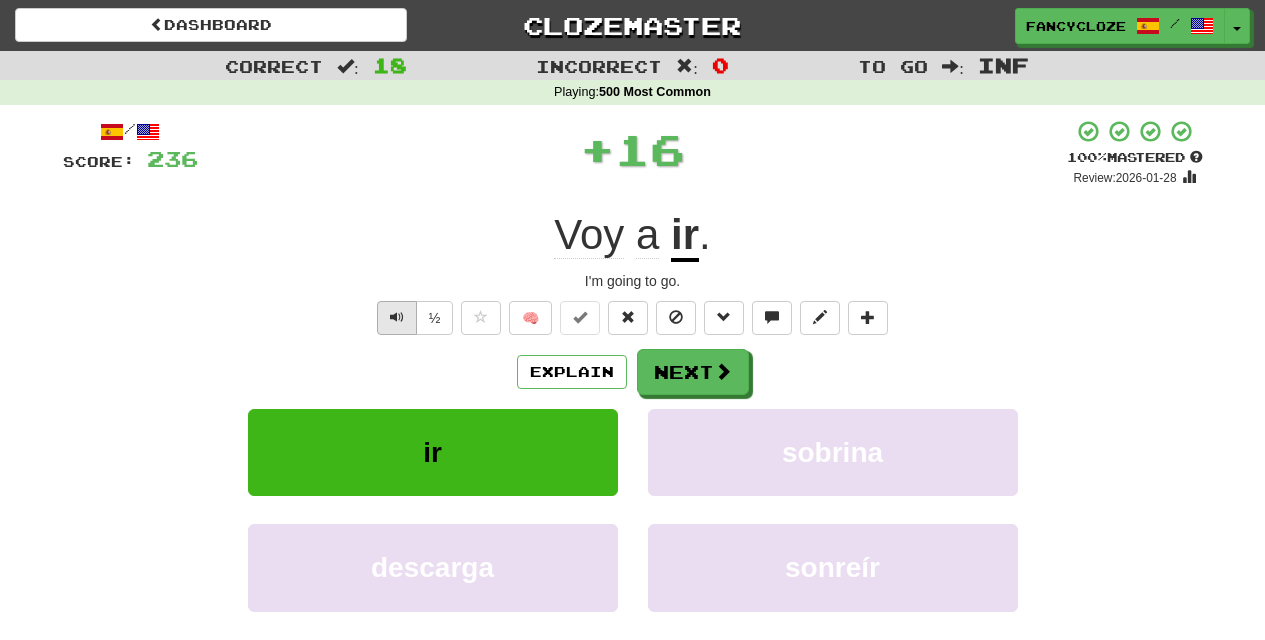 click at bounding box center [397, 317] 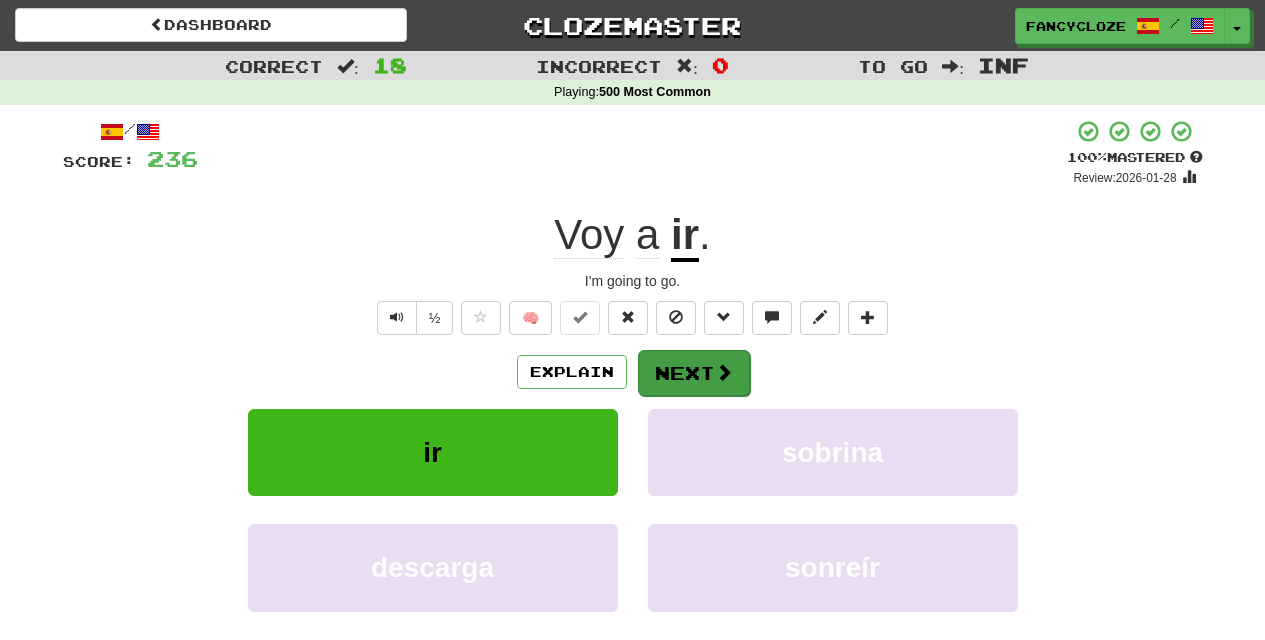 click on "Next" at bounding box center [694, 373] 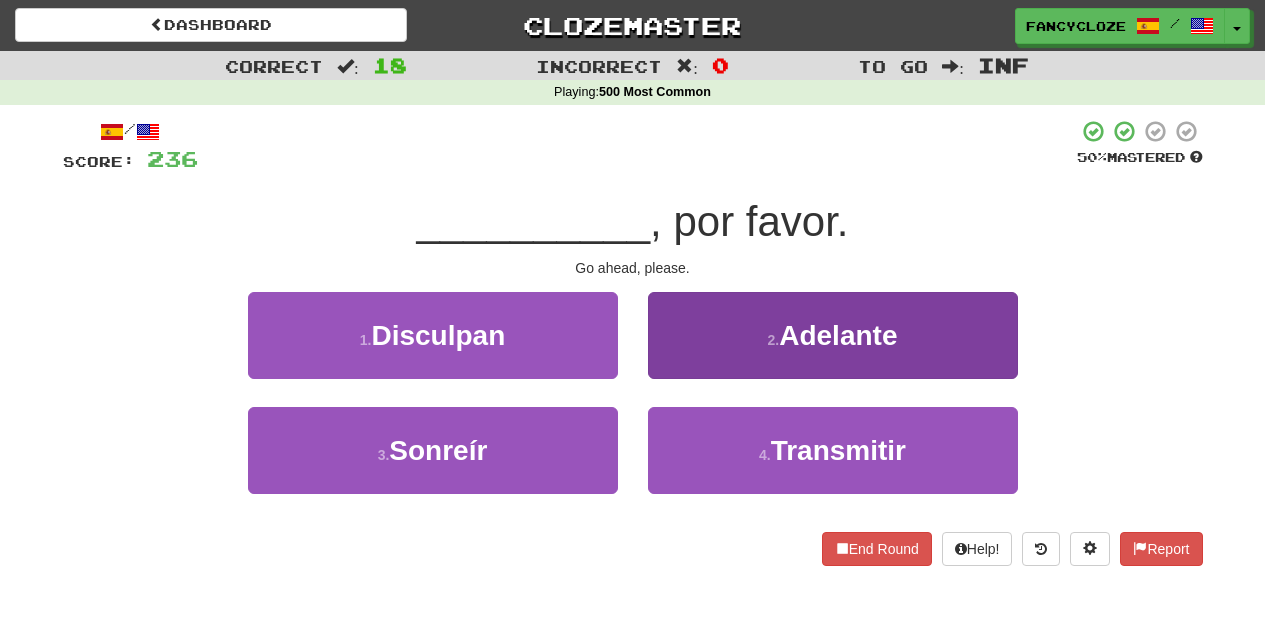 click on "2 .  Adelante" at bounding box center (833, 335) 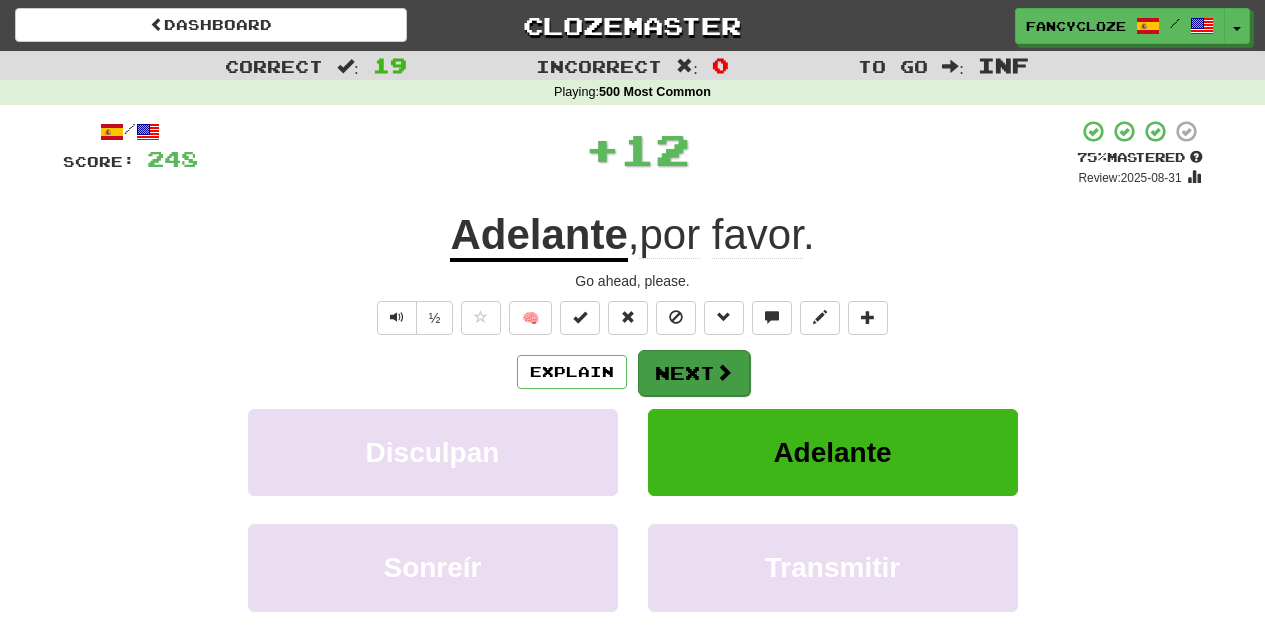 click on "Next" at bounding box center [694, 373] 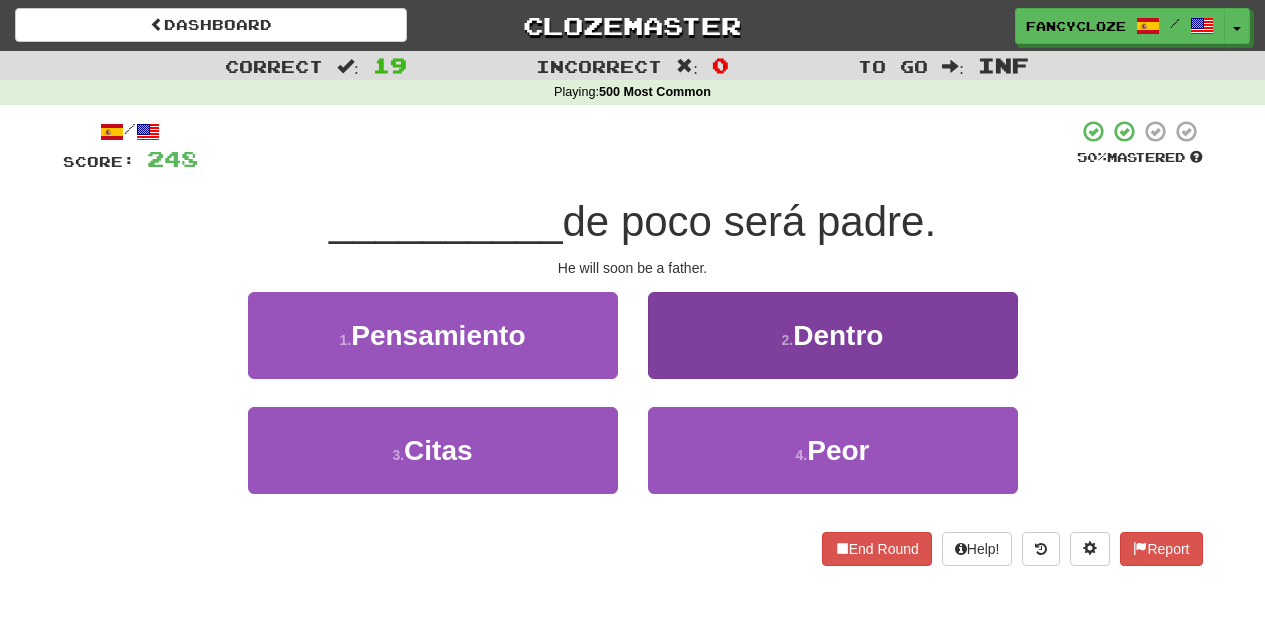 click on "Dentro" at bounding box center [838, 335] 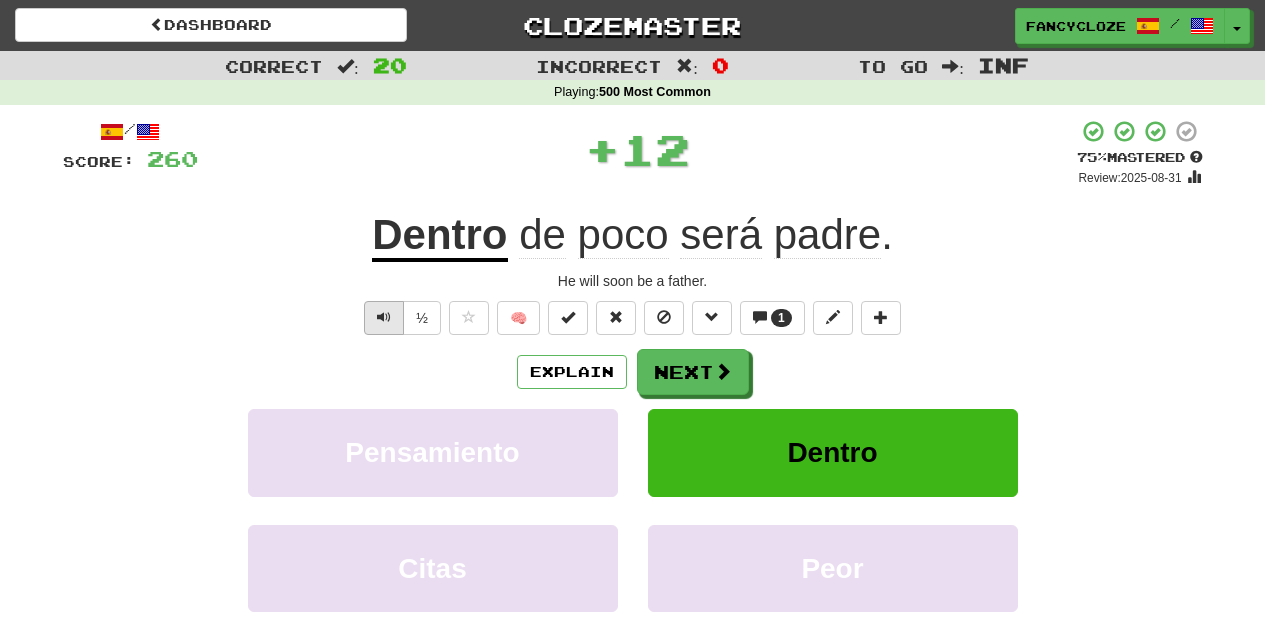 click at bounding box center [384, 317] 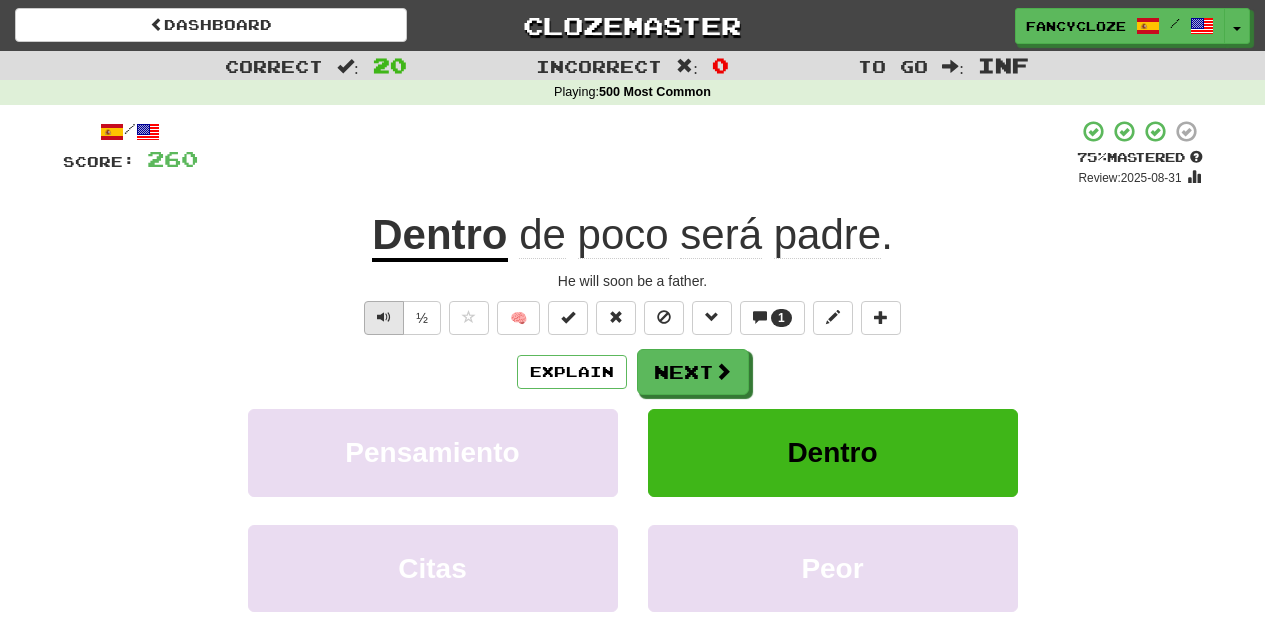 click at bounding box center (384, 317) 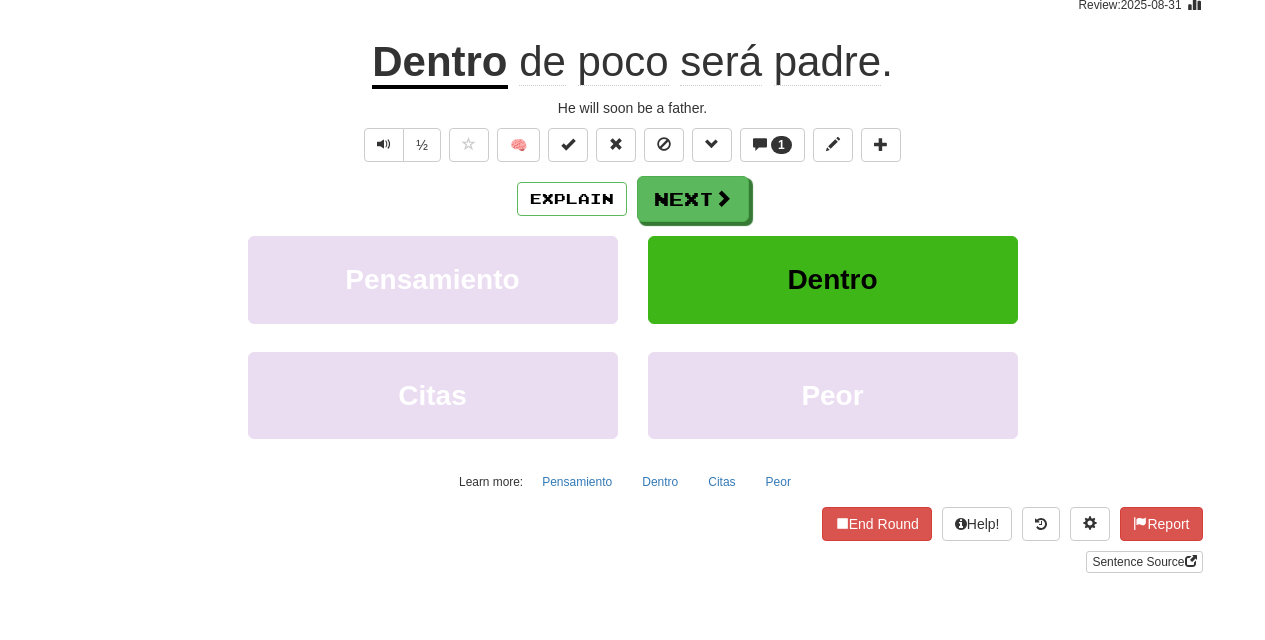 scroll, scrollTop: 282, scrollLeft: 0, axis: vertical 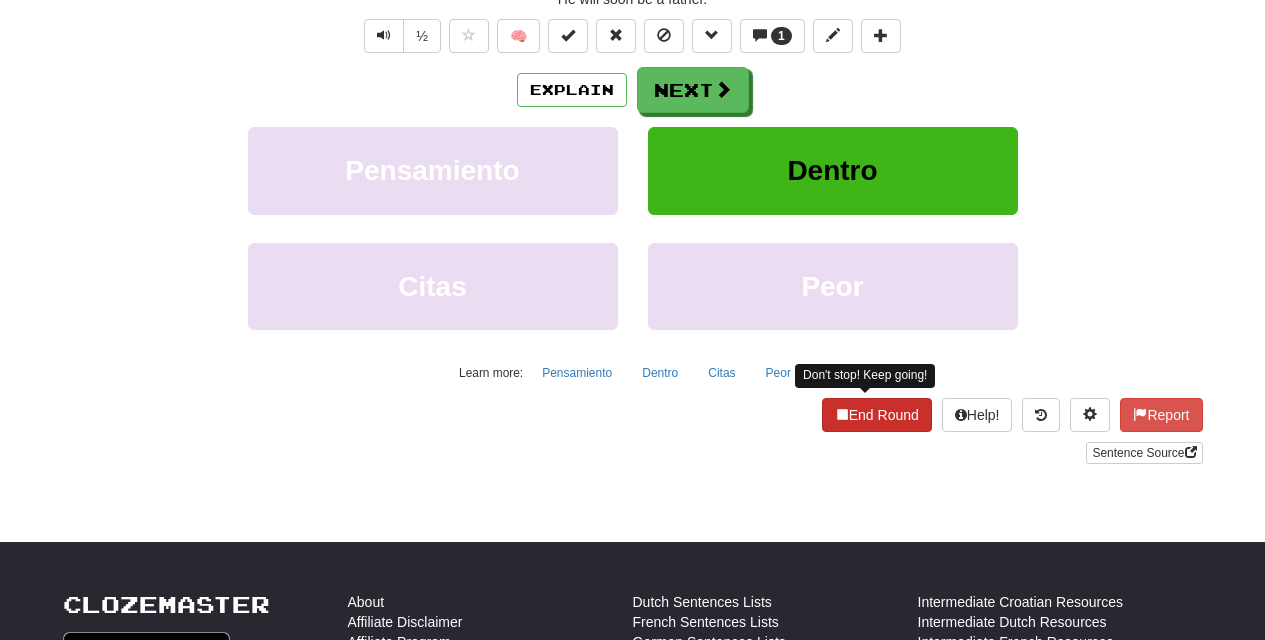 click on "End Round" at bounding box center [877, 415] 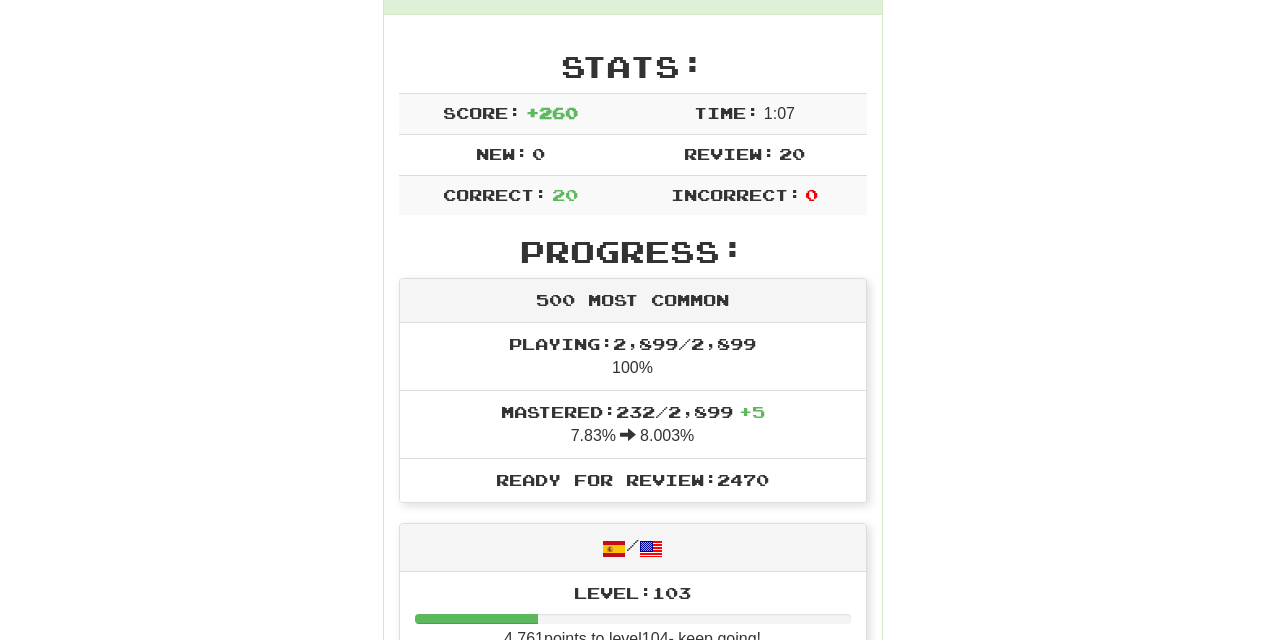 scroll, scrollTop: 0, scrollLeft: 0, axis: both 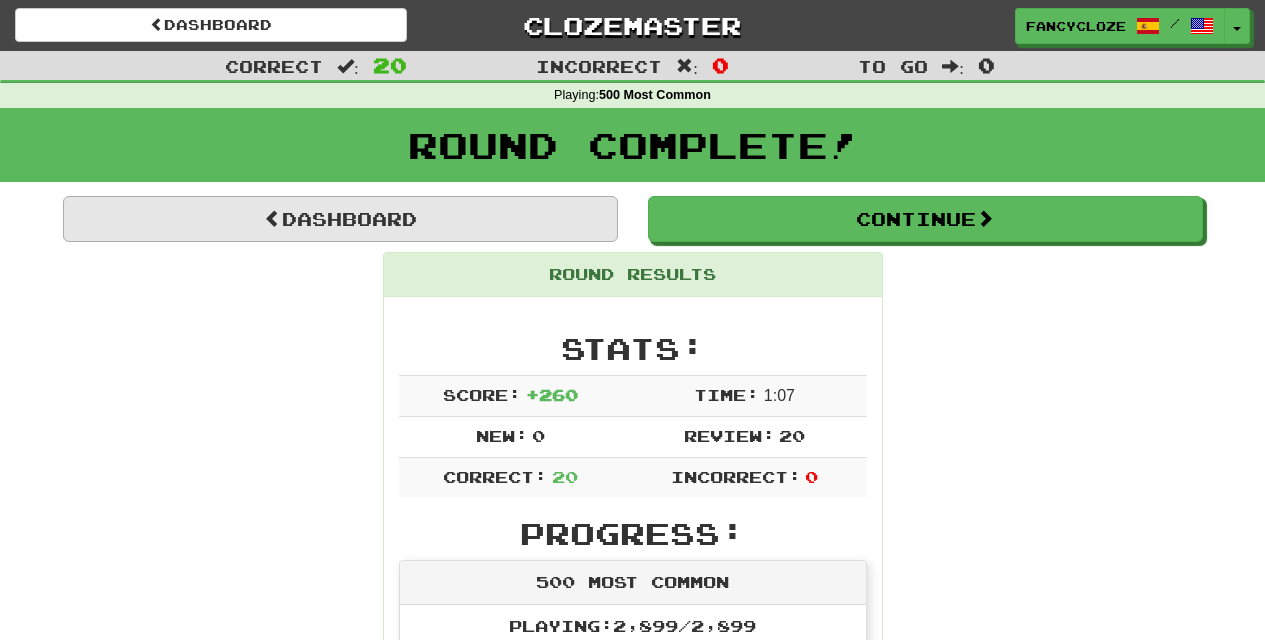click on "Dashboard" at bounding box center (340, 219) 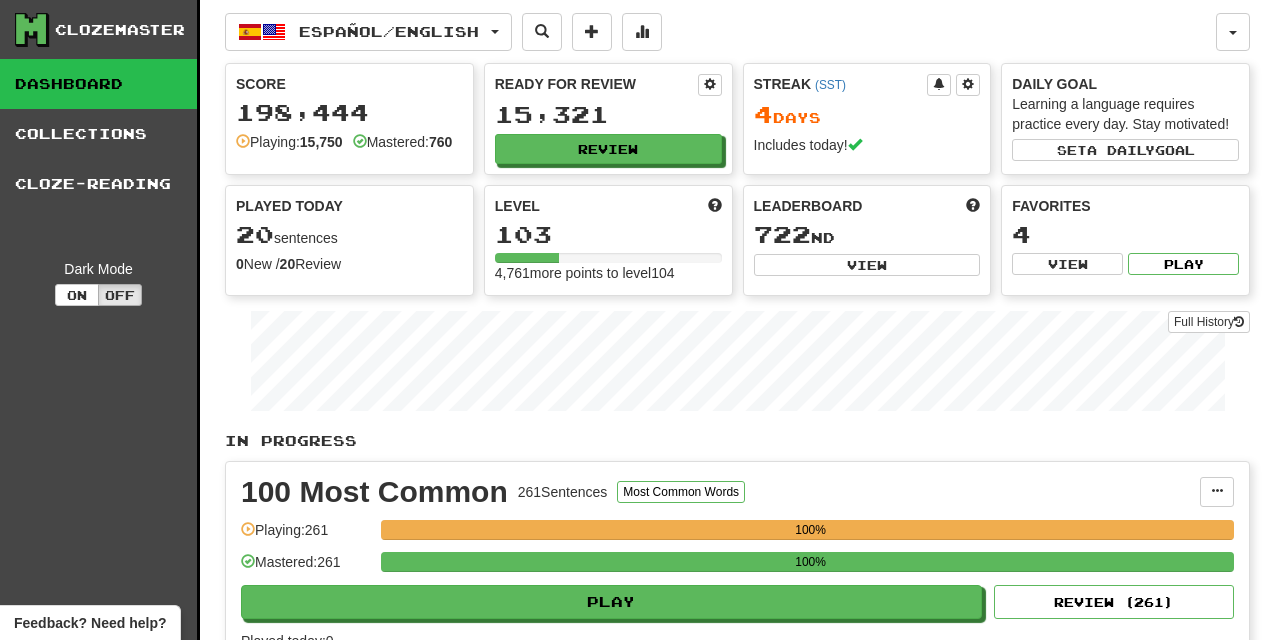 scroll, scrollTop: 0, scrollLeft: 0, axis: both 